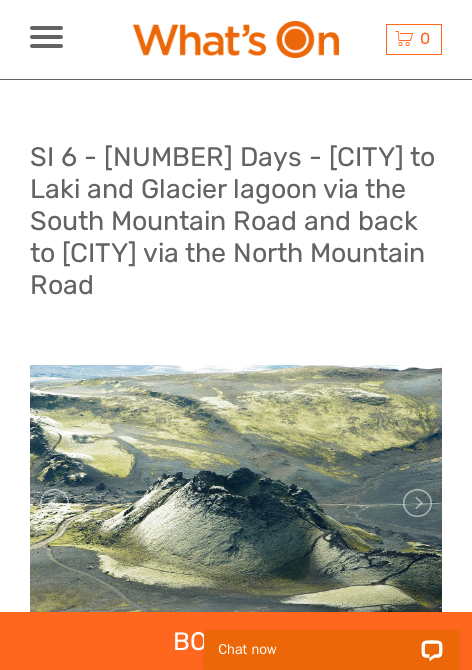 scroll, scrollTop: 0, scrollLeft: 0, axis: both 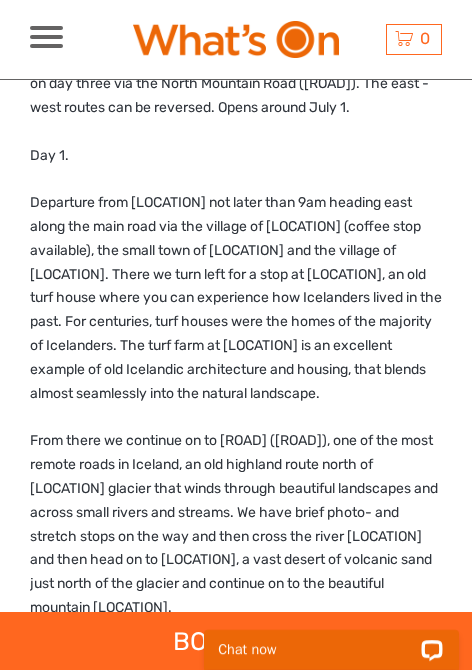 click on "Departure from Reykjavik not later than 9am heading east along the main road via the village of Hveragerði (coffee stop available), the small town of Selfoss and the village of Hella. There we turn left for a stop at Keldur, an old turf house where you can experience how Icelanders lived in the past. For centuries, turf houses were the homes of the majority of Icelanders. The turf farm at Keldur is an excellent example of old Icelandic architecture and housing, that blends almost seamlessly into the natural landscape." at bounding box center [236, 298] 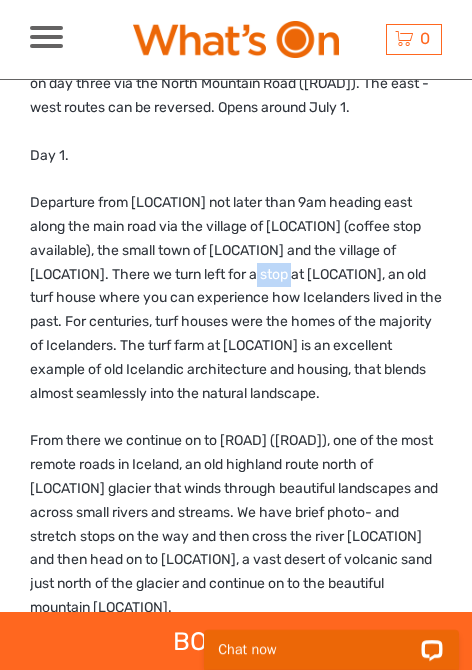 click on "Departure from Reykjavik not later than 9am heading east along the main road via the village of Hveragerði (coffee stop available), the small town of Selfoss and the village of Hella. There we turn left for a stop at Keldur, an old turf house where you can experience how Icelanders lived in the past. For centuries, turf houses were the homes of the majority of Icelanders. The turf farm at Keldur is an excellent example of old Icelandic architecture and housing, that blends almost seamlessly into the natural landscape." at bounding box center (236, 298) 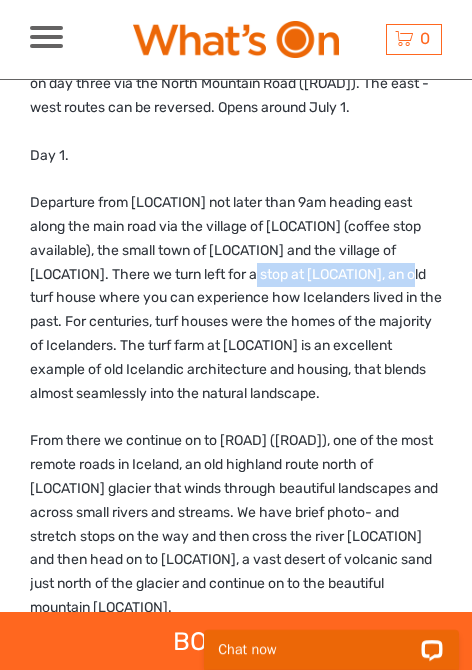 drag, startPoint x: 232, startPoint y: 272, endPoint x: 387, endPoint y: 274, distance: 155.01291 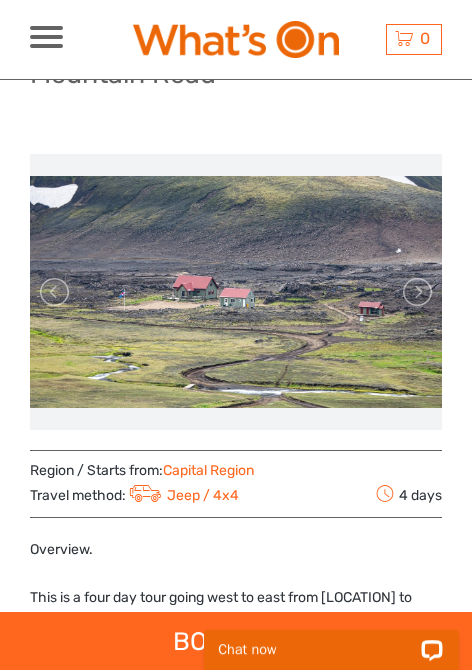 scroll, scrollTop: 0, scrollLeft: 0, axis: both 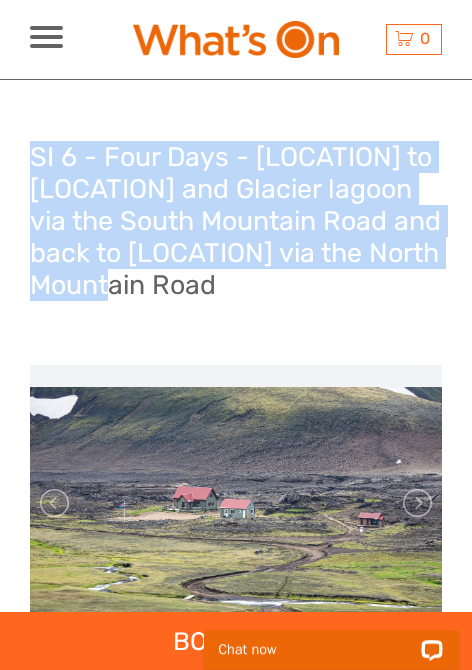 drag, startPoint x: 225, startPoint y: 283, endPoint x: 37, endPoint y: 144, distance: 233.80548 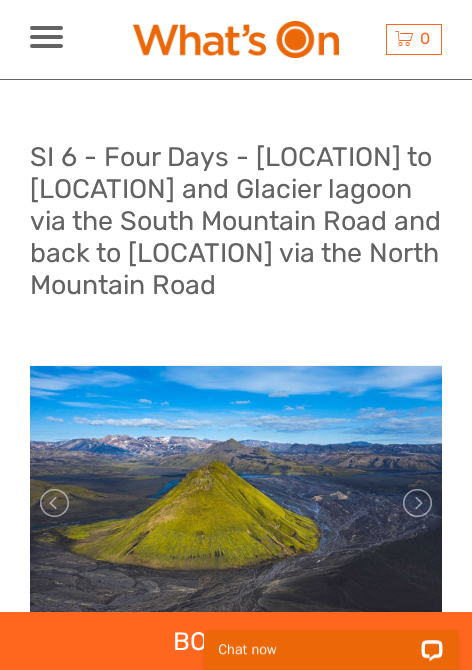 click on "SI 6 - Four Days - Reykjavík to Laki and Glacier lagoon via the South Mountain Road and back to Reykjavík via the North Mountain Road" at bounding box center (236, 229) 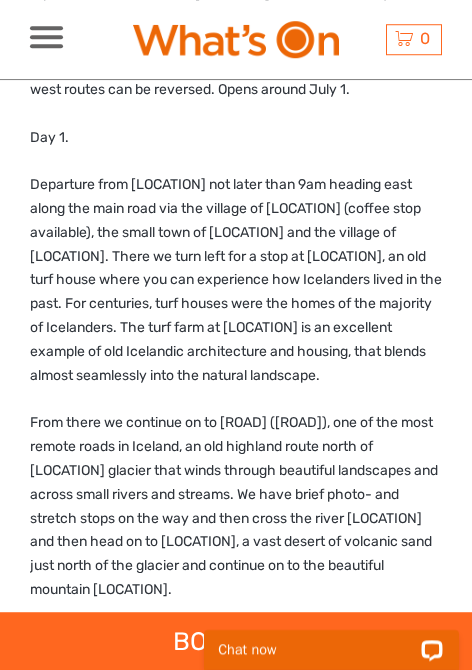 scroll, scrollTop: 844, scrollLeft: 0, axis: vertical 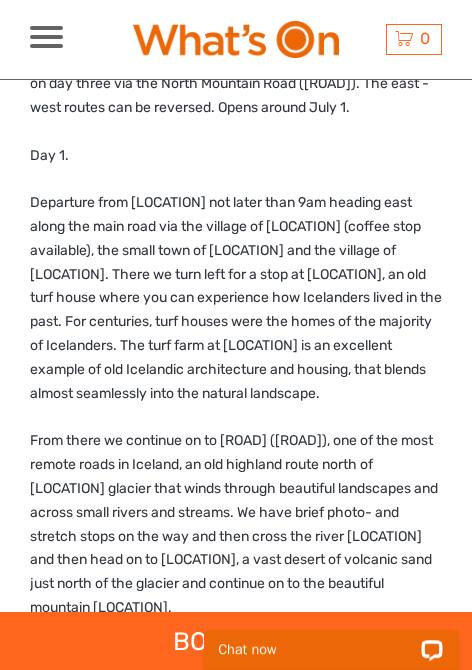 click on "Departure from Reykjavik not later than 9am heading east along the main road via the village of Hveragerði (coffee stop available), the small town of Selfoss and the village of Hella. There we turn left for a stop at Keldur, an old turf house where you can experience how Icelanders lived in the past. For centuries, turf houses were the homes of the majority of Icelanders. The turf farm at Keldur is an excellent example of old Icelandic architecture and housing, that blends almost seamlessly into the natural landscape." at bounding box center (236, 298) 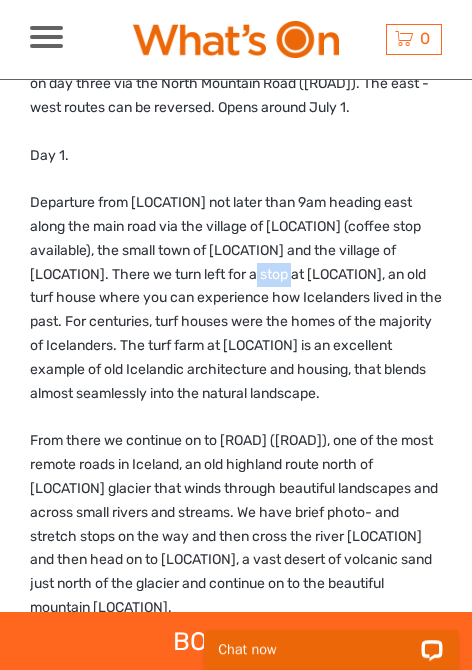 click on "Departure from Reykjavik not later than 9am heading east along the main road via the village of Hveragerði (coffee stop available), the small town of Selfoss and the village of Hella. There we turn left for a stop at Keldur, an old turf house where you can experience how Icelanders lived in the past. For centuries, turf houses were the homes of the majority of Icelanders. The turf farm at Keldur is an excellent example of old Icelandic architecture and housing, that blends almost seamlessly into the natural landscape." at bounding box center (236, 298) 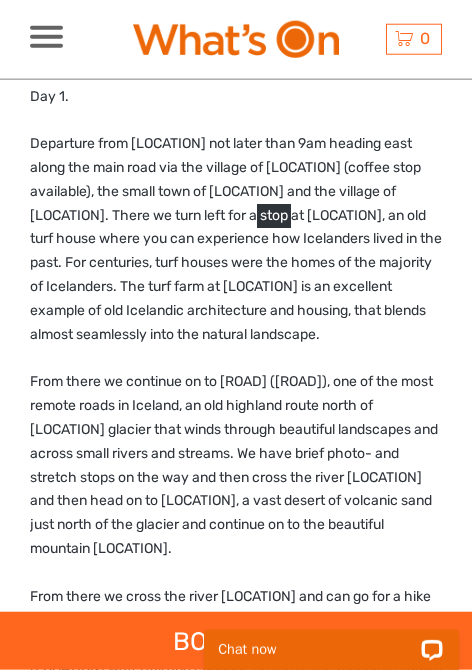 scroll, scrollTop: 950, scrollLeft: 0, axis: vertical 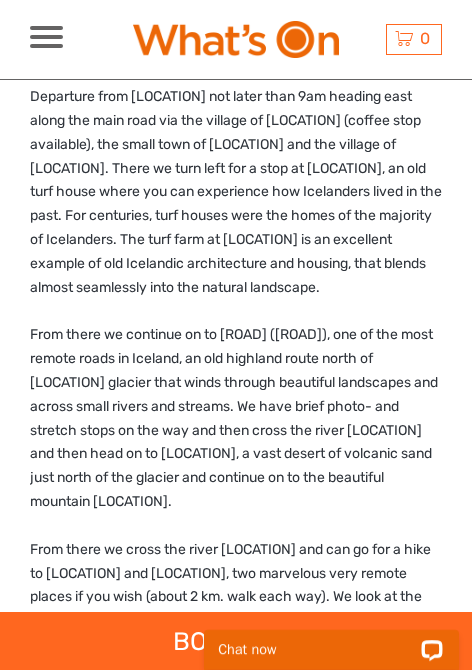 click on "From there we continue on to Syðri Fjallabaksleið (F210), one of the most remote roads in Iceland, an old highland route north of Mýrdalsjökull glacier that winds through beautiful landscapes and across small rivers and streams. We have brief photo- and stretch stops on the way and then cross the river Bláfjallakvísl and then head on to Mælifellssandur, a vast desert of volcanic sand just north of the glacier and continue on to the beautiful mountain Mælifell." at bounding box center [236, 418] 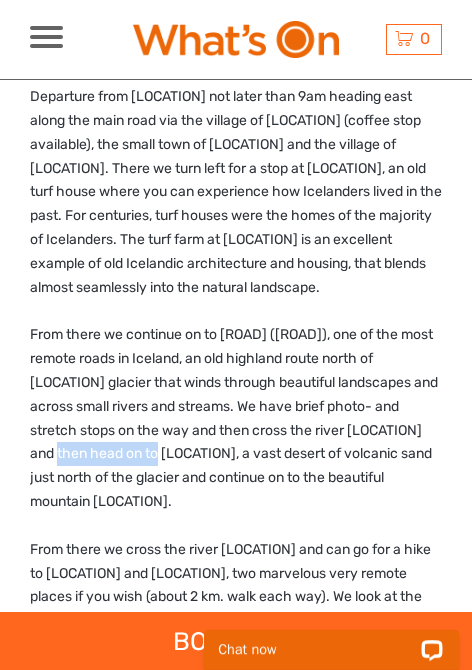 click on "From there we continue on to Syðri Fjallabaksleið (F210), one of the most remote roads in Iceland, an old highland route north of Mýrdalsjökull glacier that winds through beautiful landscapes and across small rivers and streams. We have brief photo- and stretch stops on the way and then cross the river Bláfjallakvísl and then head on to Mælifellssandur, a vast desert of volcanic sand just north of the glacier and continue on to the beautiful mountain Mælifell." at bounding box center (236, 418) 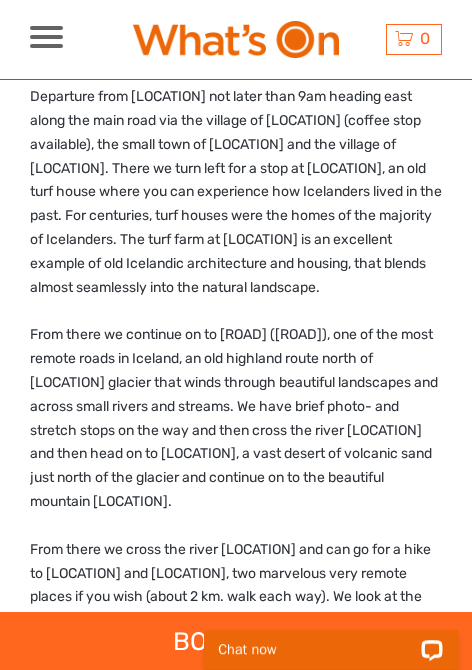 click on "From there we continue on to Syðri Fjallabaksleið (F210), one of the most remote roads in Iceland, an old highland route north of Mýrdalsjökull glacier that winds through beautiful landscapes and across small rivers and streams. We have brief photo- and stretch stops on the way and then cross the river Bláfjallakvísl and then head on to Mælifellssandur, a vast desert of volcanic sand just north of the glacier and continue on to the beautiful mountain Mælifell." at bounding box center (236, 418) 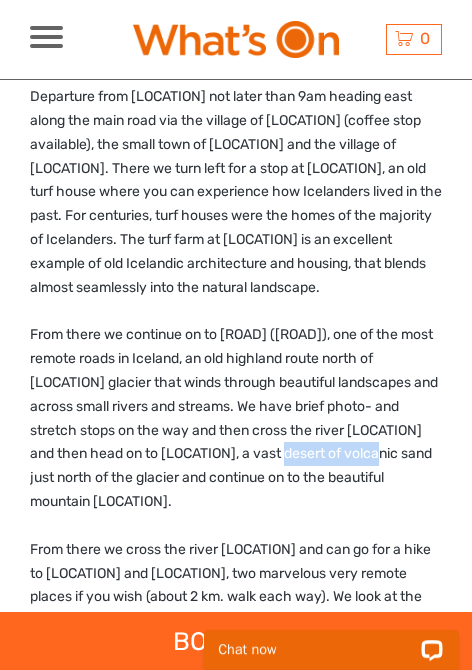 click on "From there we continue on to Syðri Fjallabaksleið (F210), one of the most remote roads in Iceland, an old highland route north of Mýrdalsjökull glacier that winds through beautiful landscapes and across small rivers and streams. We have brief photo- and stretch stops on the way and then cross the river Bláfjallakvísl and then head on to Mælifellssandur, a vast desert of volcanic sand just north of the glacier and continue on to the beautiful mountain Mælifell." at bounding box center (236, 418) 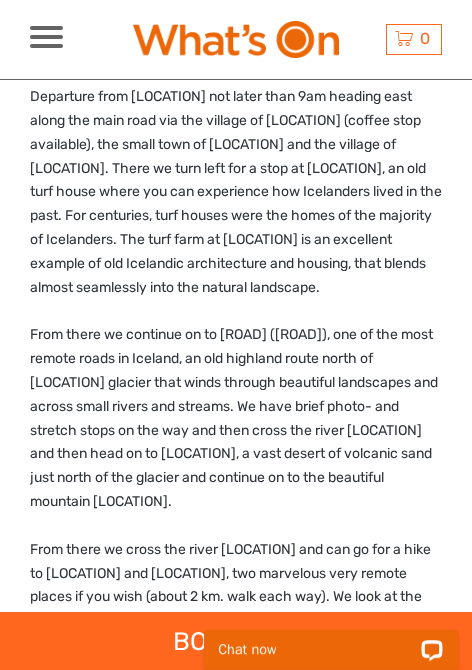 click on "From there we continue on to Syðri Fjallabaksleið (F210), one of the most remote roads in Iceland, an old highland route north of Mýrdalsjökull glacier that winds through beautiful landscapes and across small rivers and streams. We have brief photo- and stretch stops on the way and then cross the river Bláfjallakvísl and then head on to Mælifellssandur, a vast desert of volcanic sand just north of the glacier and continue on to the beautiful mountain Mælifell." at bounding box center (236, 418) 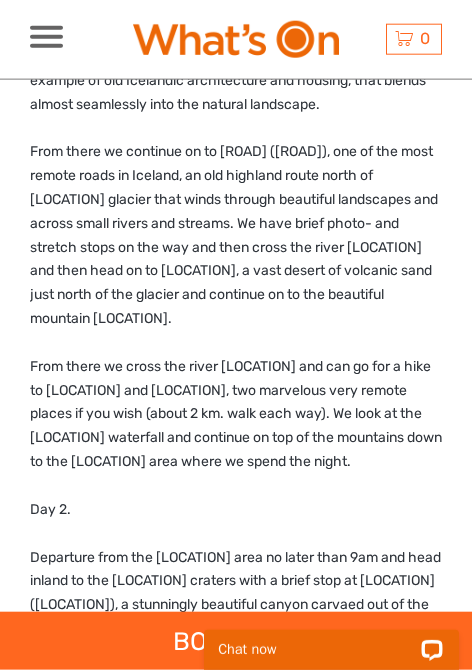 scroll, scrollTop: 1161, scrollLeft: 0, axis: vertical 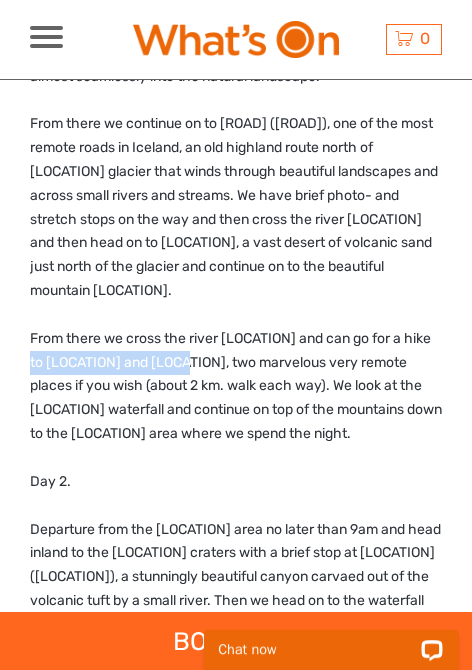 drag, startPoint x: 30, startPoint y: 360, endPoint x: 201, endPoint y: 360, distance: 171 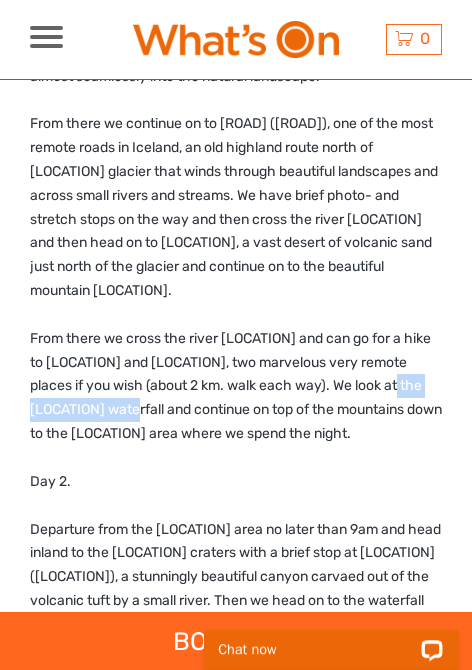 drag, startPoint x: 32, startPoint y: 410, endPoint x: 154, endPoint y: 413, distance: 122.03688 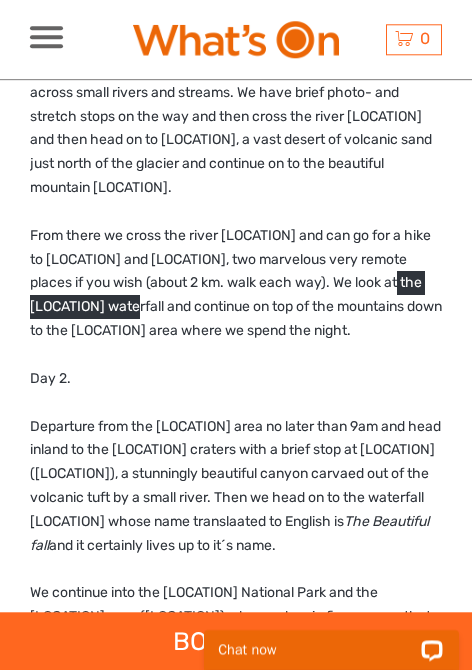 scroll, scrollTop: 1267, scrollLeft: 0, axis: vertical 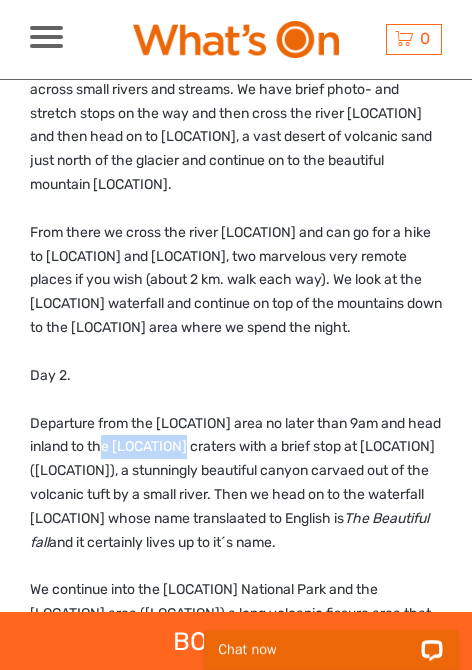 drag, startPoint x: 192, startPoint y: 446, endPoint x: 117, endPoint y: 446, distance: 75 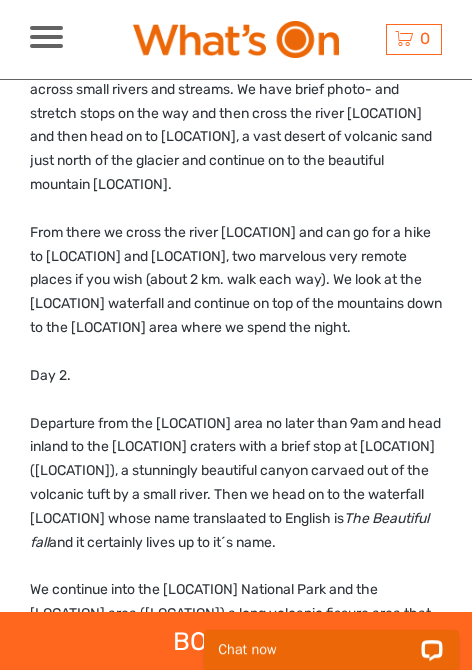 click on "Departure from the Klaustur area no later than 9am and head inland to the Laki craters with a brief stop at Fjadrargljufur (Feather canyon), a stunningly beautiful canyon carvaed out of the volcanic tuft by a small river. Then we head on to the waterfall Fagrifoss whose name translaated to English is  The Beautiful fall  and it certainly lives up to it´s name." at bounding box center (236, 483) 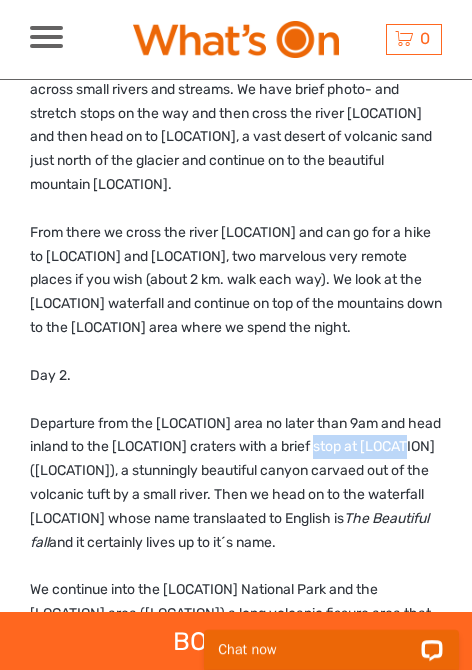 click on "Departure from the Klaustur area no later than 9am and head inland to the Laki craters with a brief stop at Fjadrargljufur (Feather canyon), a stunningly beautiful canyon carvaed out of the volcanic tuft by a small river. Then we head on to the waterfall Fagrifoss whose name translaated to English is  The Beautiful fall  and it certainly lives up to it´s name." at bounding box center (236, 483) 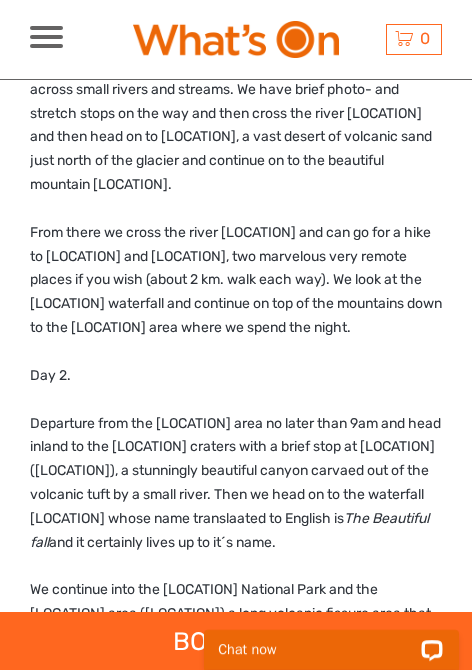 click on "Departure from the Klaustur area no later than 9am and head inland to the Laki craters with a brief stop at Fjadrargljufur (Feather canyon), a stunningly beautiful canyon carvaed out of the volcanic tuft by a small river. Then we head on to the waterfall Fagrifoss whose name translaated to English is  The Beautiful fall  and it certainly lives up to it´s name." at bounding box center (236, 483) 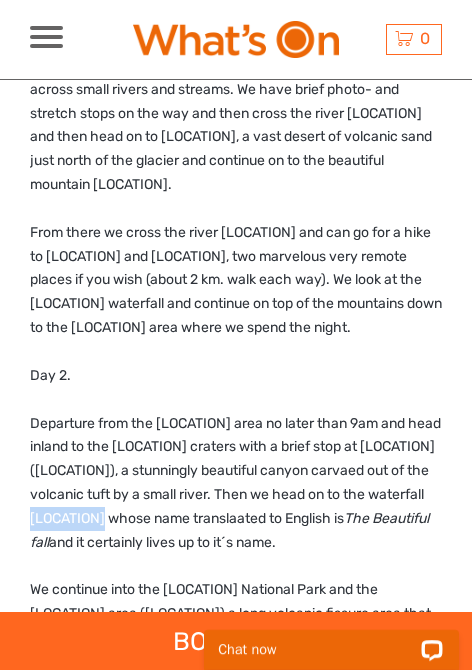 click on "Departure from the Klaustur area no later than 9am and head inland to the Laki craters with a brief stop at Fjadrargljufur (Feather canyon), a stunningly beautiful canyon carvaed out of the volcanic tuft by a small river. Then we head on to the waterfall Fagrifoss whose name translaated to English is  The Beautiful fall  and it certainly lives up to it´s name." at bounding box center (236, 483) 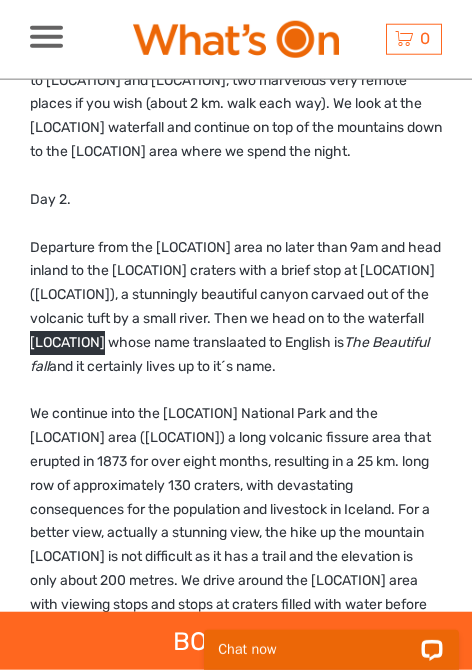 scroll, scrollTop: 1478, scrollLeft: 0, axis: vertical 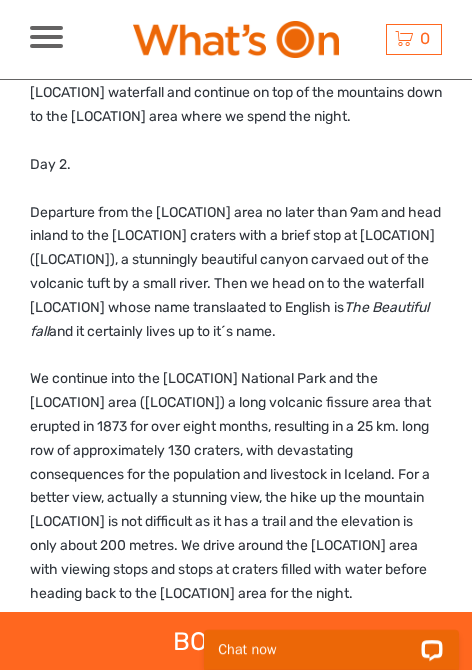 click on "We continue into the Vatnajökull National Park and the Laki area (Lakagígar) a long volcanic fissure area that erupted in 1873 for over eight months, resulting in a 25 km. long row of approximately 130 craters, with devastating consequences for the population and livestock in Iceland. For a better view, actually a stunning view, the hike up the mountain Laki is not difficult as it has a trail and the elevation is only about 200 metres. We drive around the Laki area with viewing stops and stops at craters filled with water before heading back to the Klaustur area for the night." at bounding box center (236, 486) 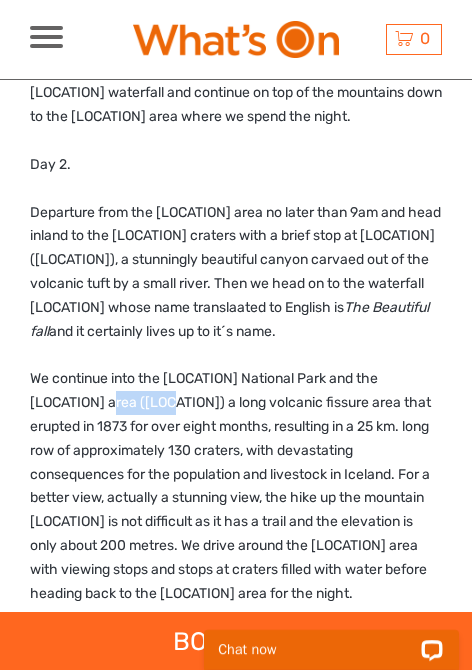 click on "We continue into the Vatnajökull National Park and the Laki area (Lakagígar) a long volcanic fissure area that erupted in 1873 for over eight months, resulting in a 25 km. long row of approximately 130 craters, with devastating consequences for the population and livestock in Iceland. For a better view, actually a stunning view, the hike up the mountain Laki is not difficult as it has a trail and the elevation is only about 200 metres. We drive around the Laki area with viewing stops and stops at craters filled with water before heading back to the Klaustur area for the night." at bounding box center (236, 486) 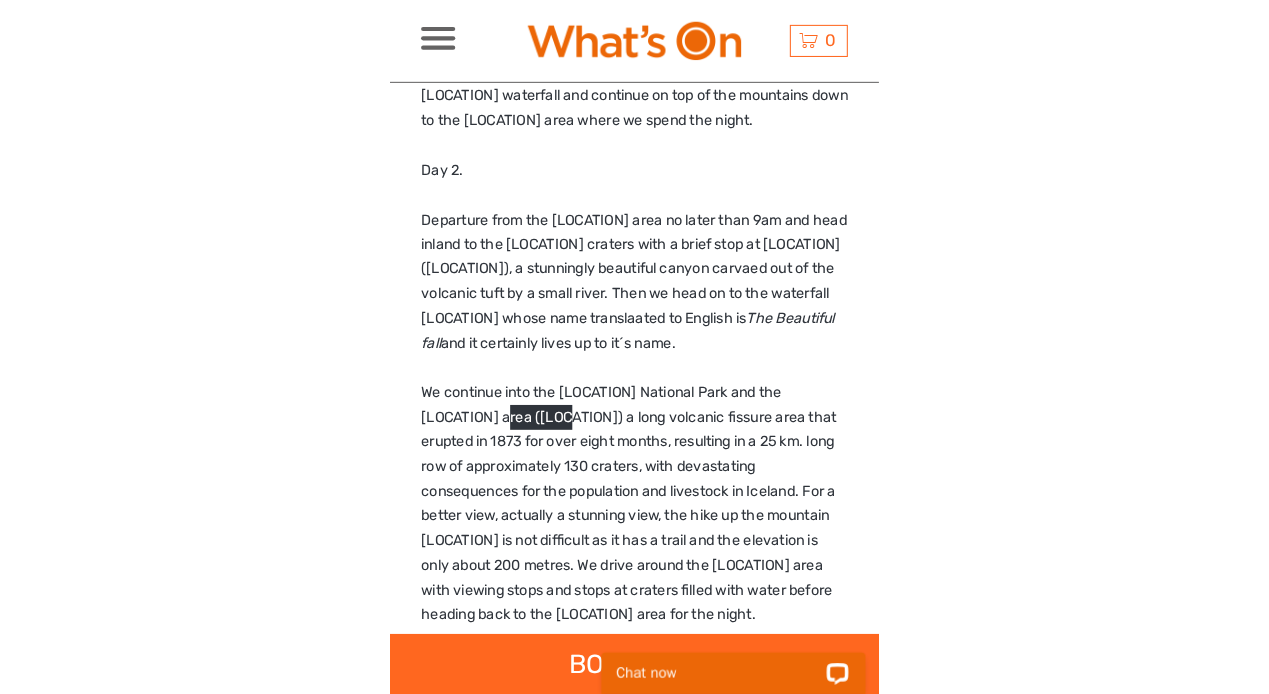 scroll, scrollTop: 1584, scrollLeft: 0, axis: vertical 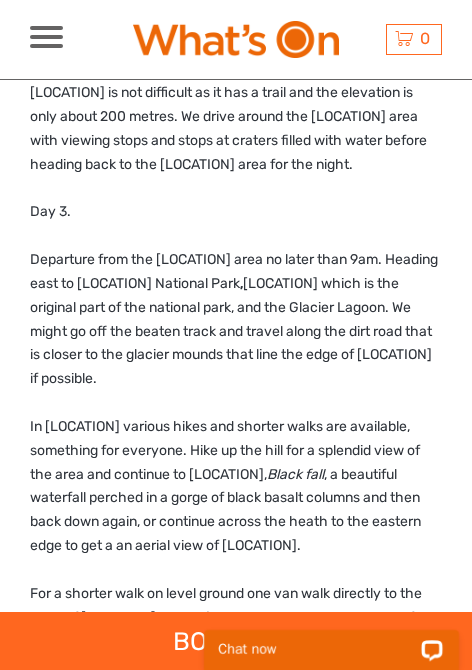 click on "Departure from the Klaustur area no later than 9am. Heading east to Vatnajökull National Park ,  Skaftafell which is the original part of the national park, and the Glacier Lagoon. We might go off the beaten track and travel along the dirt road that is closer to the glacier mounds that line the edge of Skeiðarárjökull if possible." at bounding box center (236, 319) 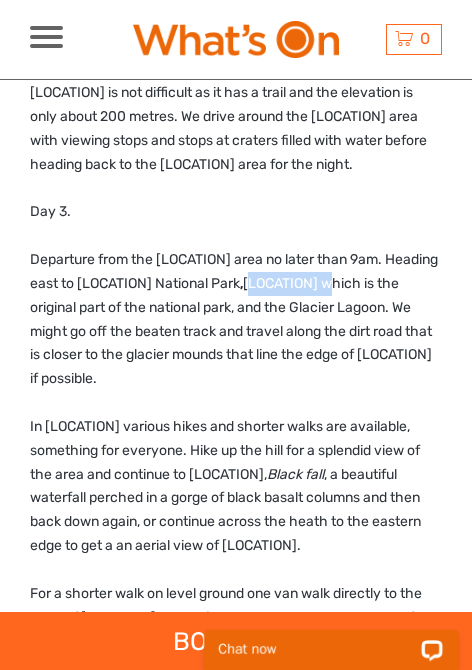 click on "Departure from the Klaustur area no later than 9am. Heading east to Vatnajökull National Park ,  Skaftafell which is the original part of the national park, and the Glacier Lagoon. We might go off the beaten track and travel along the dirt road that is closer to the glacier mounds that line the edge of Skeiðarárjökull if possible." at bounding box center (236, 319) 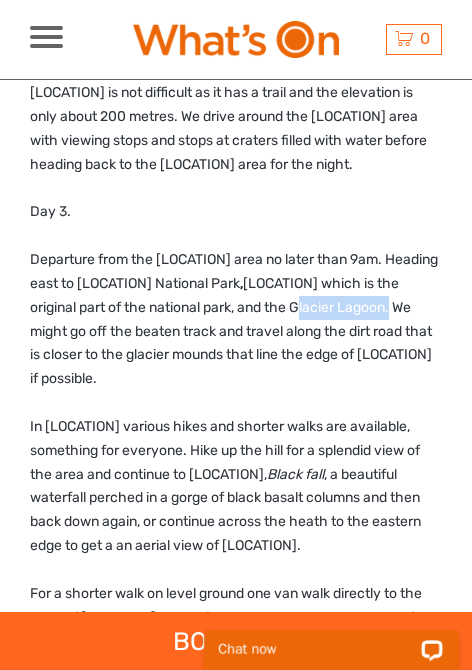 drag, startPoint x: 396, startPoint y: 306, endPoint x: 301, endPoint y: 305, distance: 95.005264 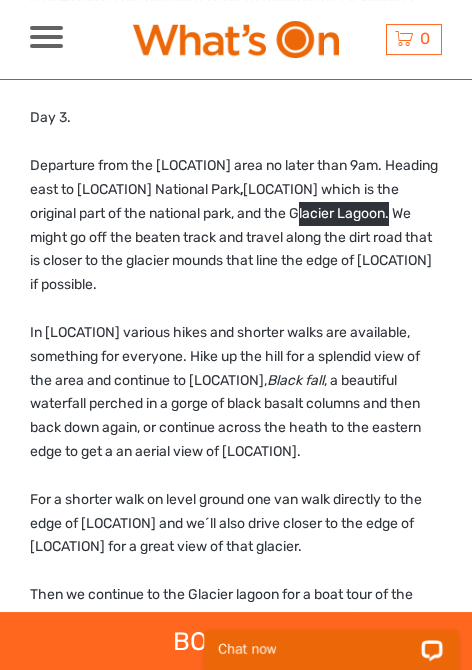 scroll, scrollTop: 2003, scrollLeft: 0, axis: vertical 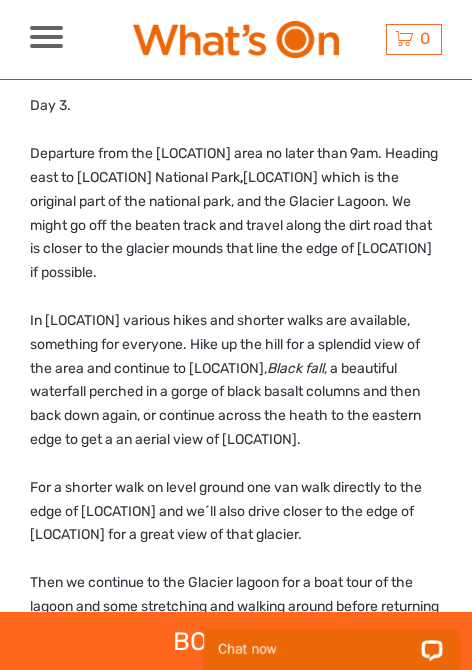 click on "In Skaftafell various hikes and shorter walks are available, something for everyone. Hike up the hill for a splendid view of the area and continue to Svartifoss,  Black fall , a beautiful waterfall perched in a gorge of black basalt columns and then back down again, or continue across the heath to the eastern edge to get a an aerial view of Skaftafellsjökull." at bounding box center [236, 380] 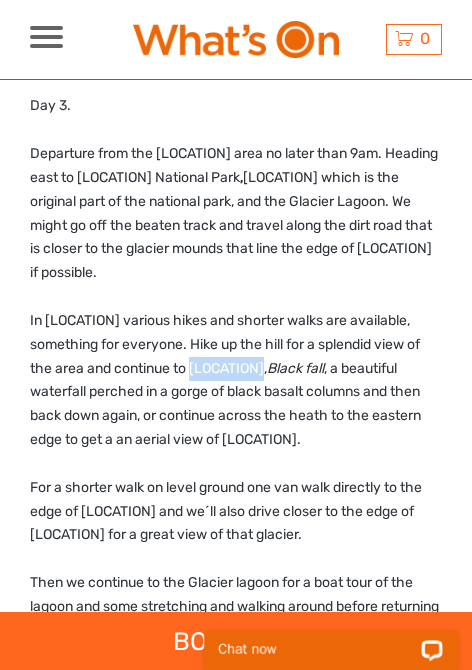 click on "In Skaftafell various hikes and shorter walks are available, something for everyone. Hike up the hill for a splendid view of the area and continue to Svartifoss,  Black fall , a beautiful waterfall perched in a gorge of black basalt columns and then back down again, or continue across the heath to the eastern edge to get a an aerial view of Skaftafellsjökull." at bounding box center (236, 380) 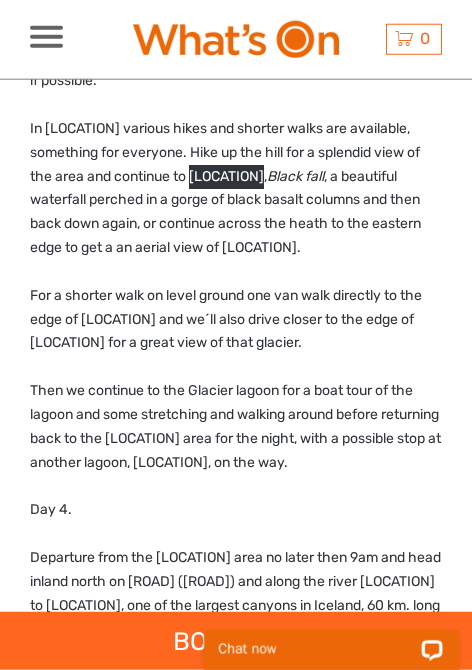 scroll, scrollTop: 2214, scrollLeft: 0, axis: vertical 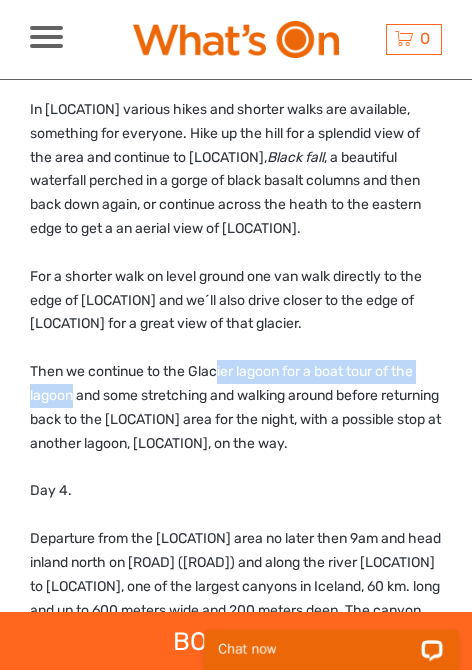 drag, startPoint x: 73, startPoint y: 395, endPoint x: 218, endPoint y: 371, distance: 146.9728 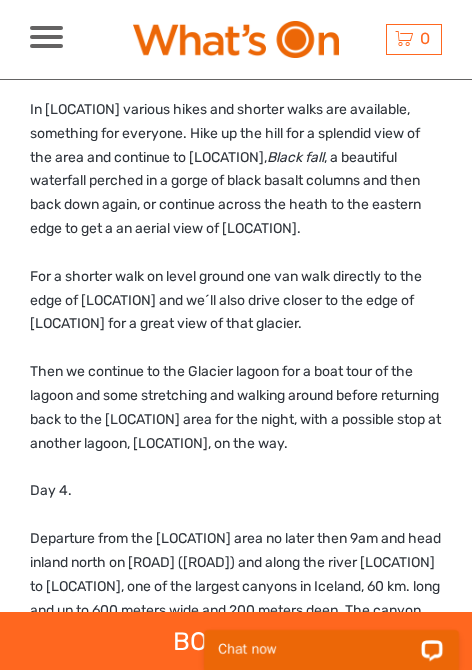 click on "Then we continue to the Glacier lagoon for a boat tour of the lagoon and some stretching and walking around before returning back to the Klaustur area for the night, with a possible stop at another lagoon, Fjallsárlón, on the way." at bounding box center [236, 407] 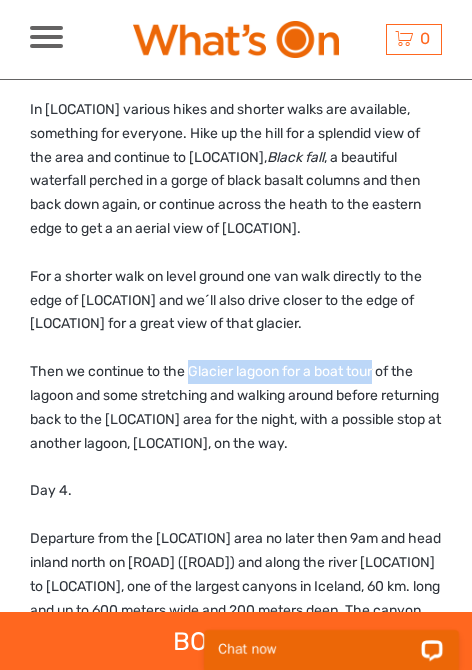 drag, startPoint x: 382, startPoint y: 369, endPoint x: 190, endPoint y: 369, distance: 192 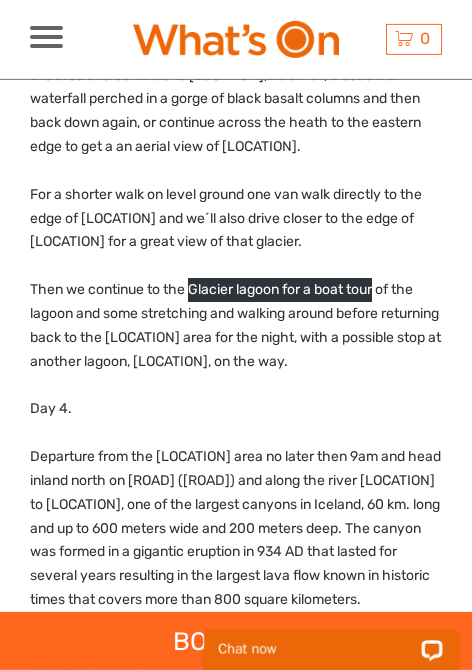 scroll, scrollTop: 2319, scrollLeft: 0, axis: vertical 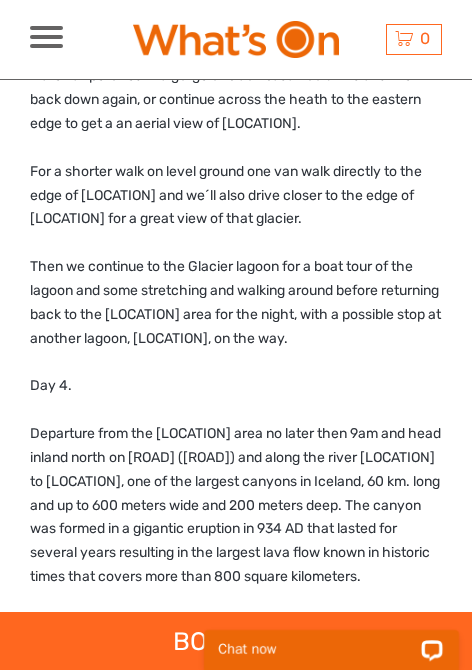click on "Then we continue to the Glacier lagoon for a boat tour of the lagoon and some stretching and walking around before returning back to the Klaustur area for the night, with a possible stop at another lagoon, Fjallsárlón, on the way." at bounding box center (236, 302) 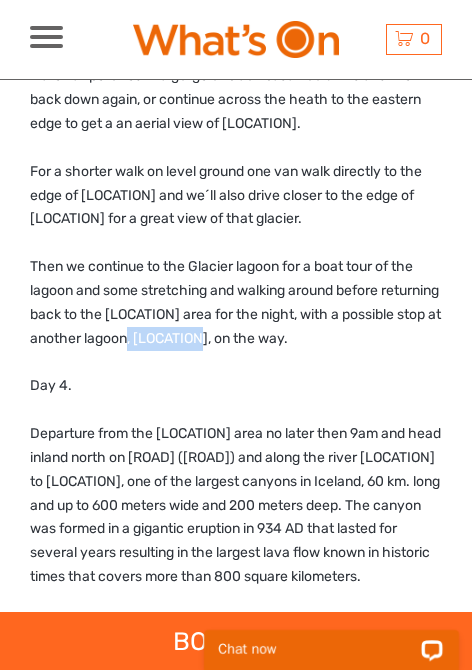 click on "Then we continue to the Glacier lagoon for a boat tour of the lagoon and some stretching and walking around before returning back to the Klaustur area for the night, with a possible stop at another lagoon, Fjallsárlón, on the way." at bounding box center (236, 302) 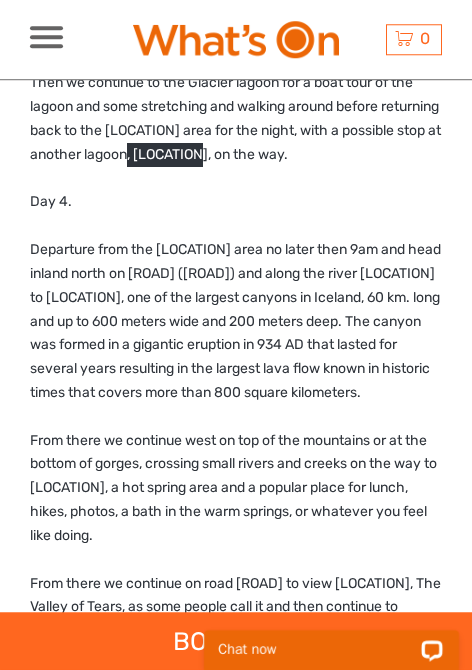scroll, scrollTop: 2531, scrollLeft: 0, axis: vertical 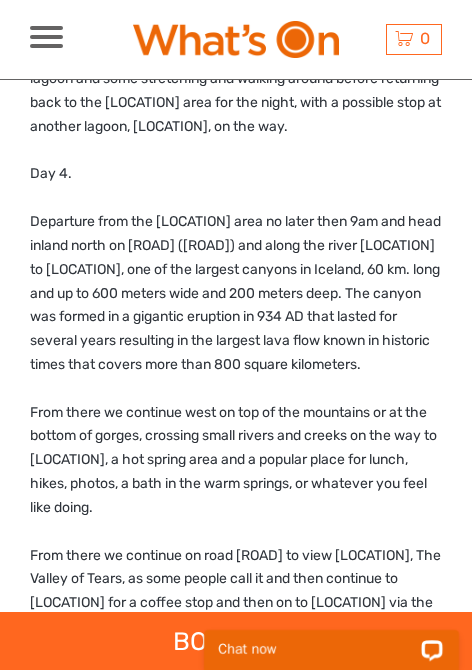 click on "Departure from the Klaustur area no later then 9am and head inland north on Nyrðri Fjallabaksleið (F208) and along the river Skaftá to Eldgjá, one of the largest canyons in Iceland, 60 km. long and up to 600 meters wide and 200 meters deep. The canyon was formed in a gigantic eruption in 934 AD that lasted for several years resulting in the largest lava flow known in historic times that covers more than 800 square kilometers." at bounding box center [236, 293] 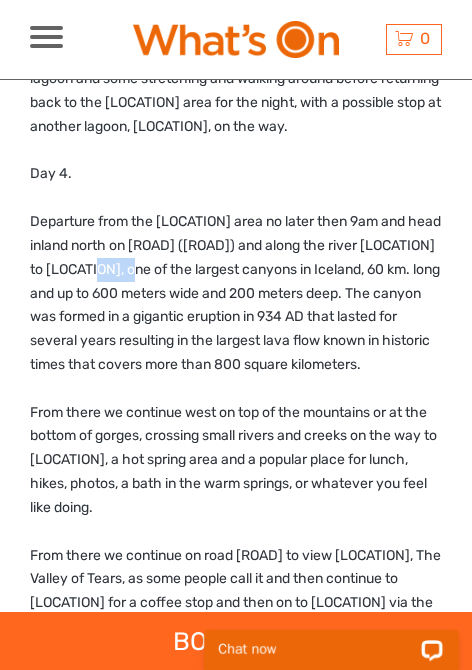 click on "Departure from the Klaustur area no later then 9am and head inland north on Nyrðri Fjallabaksleið (F208) and along the river Skaftá to Eldgjá, one of the largest canyons in Iceland, 60 km. long and up to 600 meters wide and 200 meters deep. The canyon was formed in a gigantic eruption in 934 AD that lasted for several years resulting in the largest lava flow known in historic times that covers more than 800 square kilometers." at bounding box center (236, 293) 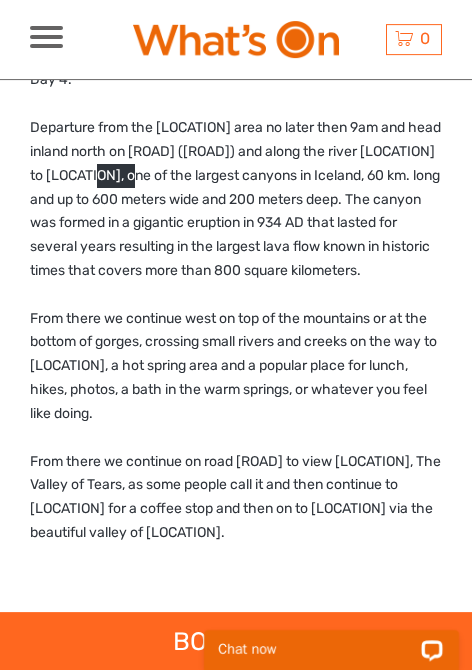 scroll, scrollTop: 2636, scrollLeft: 0, axis: vertical 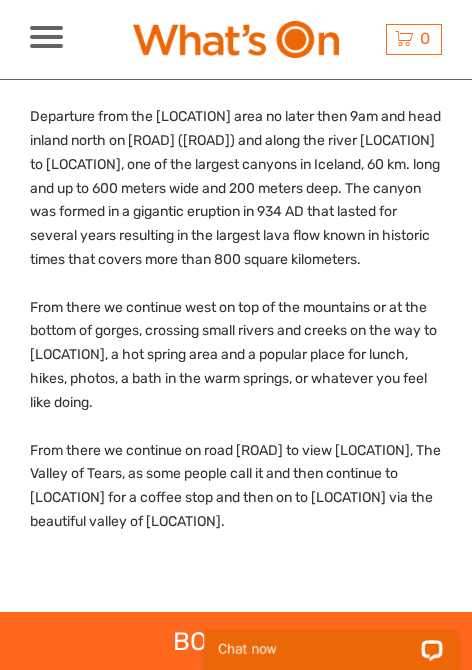 click on "From there we continue west on top of the mountains or at the bottom of gorges, crossing small rivers and creeks on the way to Landmannalaugar, a hot spring area and a popular place for lunch, hikes, photos, a bath in the warm springs, or whatever you feel like doing." at bounding box center (236, 355) 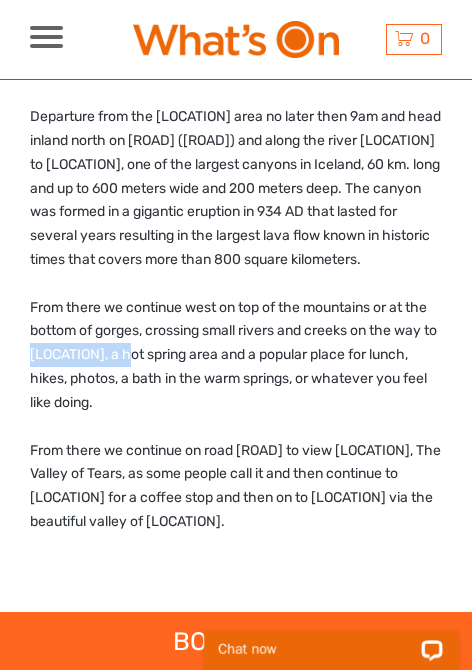 click on "From there we continue west on top of the mountains or at the bottom of gorges, crossing small rivers and creeks on the way to Landmannalaugar, a hot spring area and a popular place for lunch, hikes, photos, a bath in the warm springs, or whatever you feel like doing." at bounding box center [236, 355] 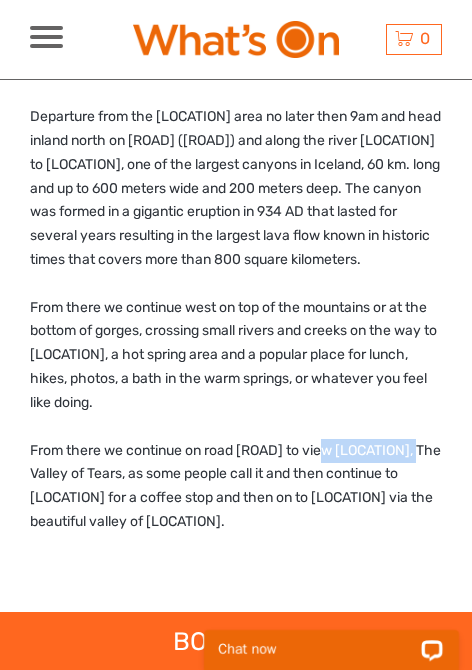 drag, startPoint x: 420, startPoint y: 447, endPoint x: 333, endPoint y: 448, distance: 87.005745 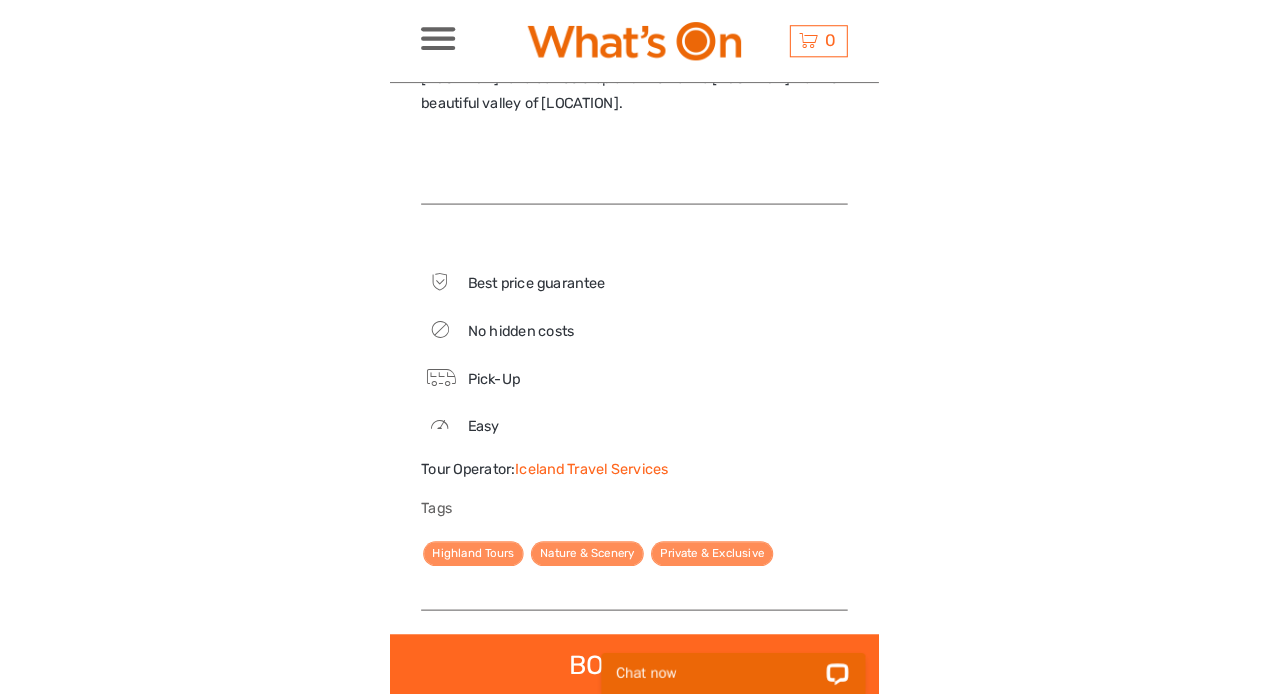 scroll, scrollTop: 3059, scrollLeft: 0, axis: vertical 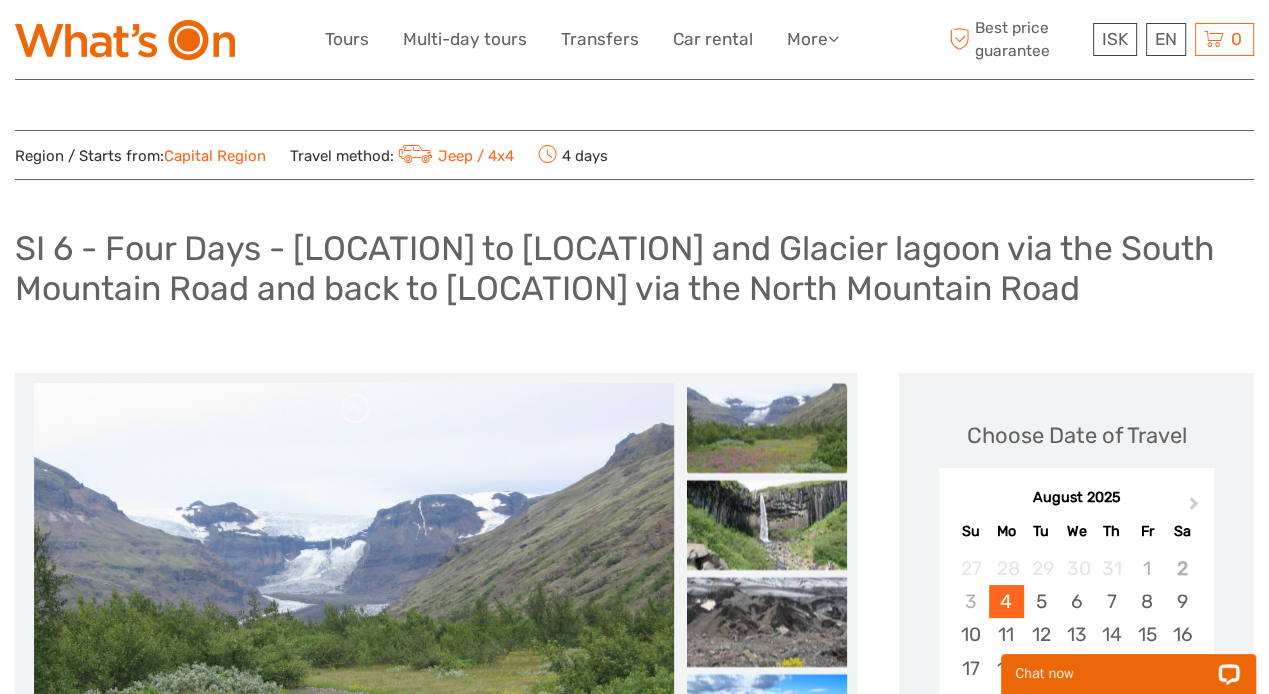 click on "Capital Region" at bounding box center [215, 156] 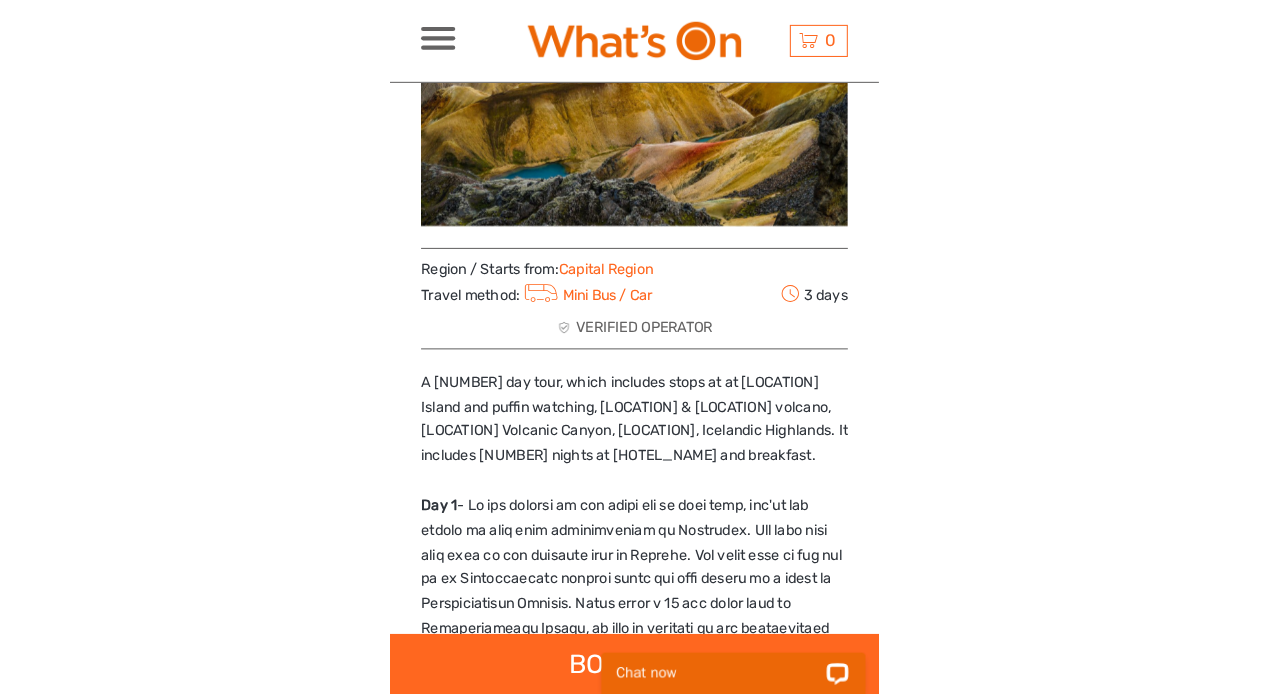 scroll, scrollTop: 0, scrollLeft: 0, axis: both 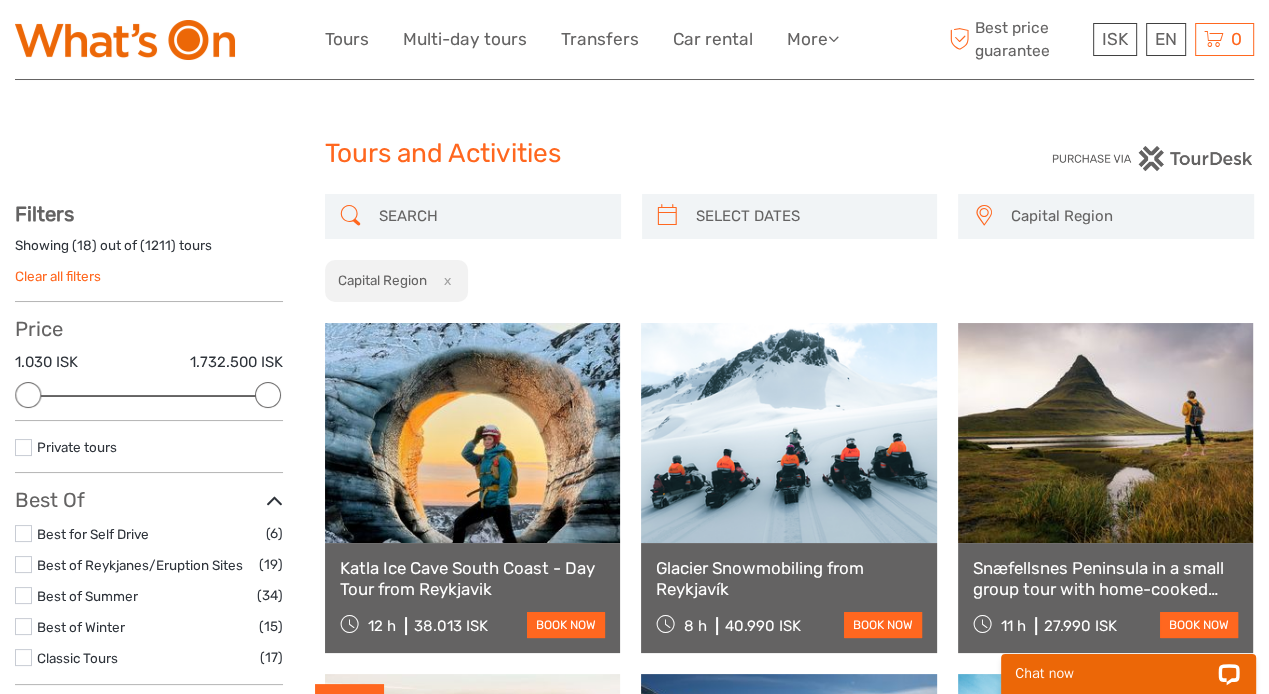 click on "Clear all filters" at bounding box center (58, 276) 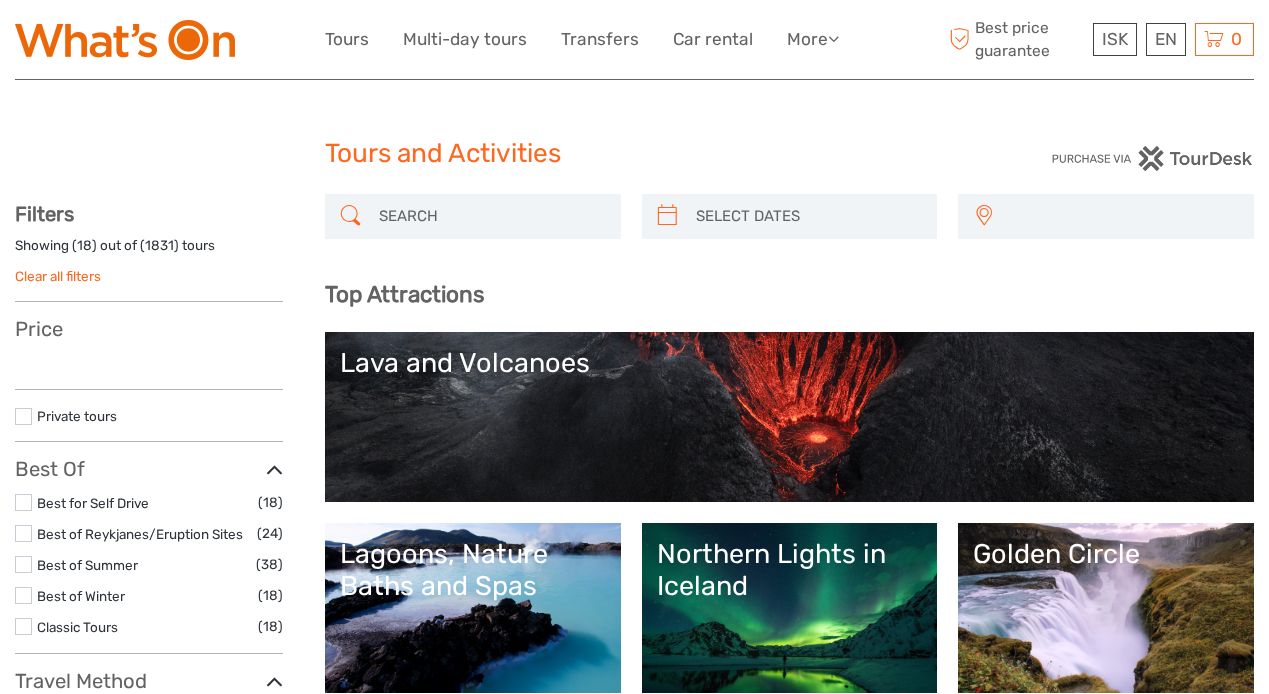 select 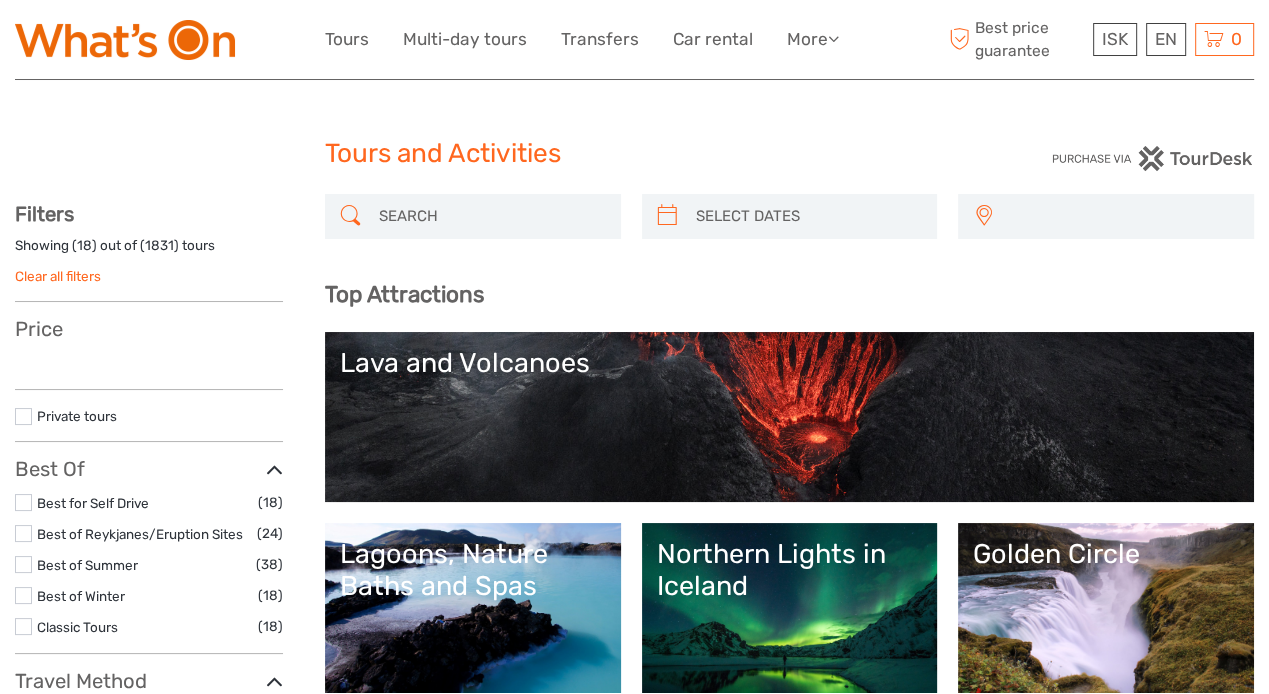 select 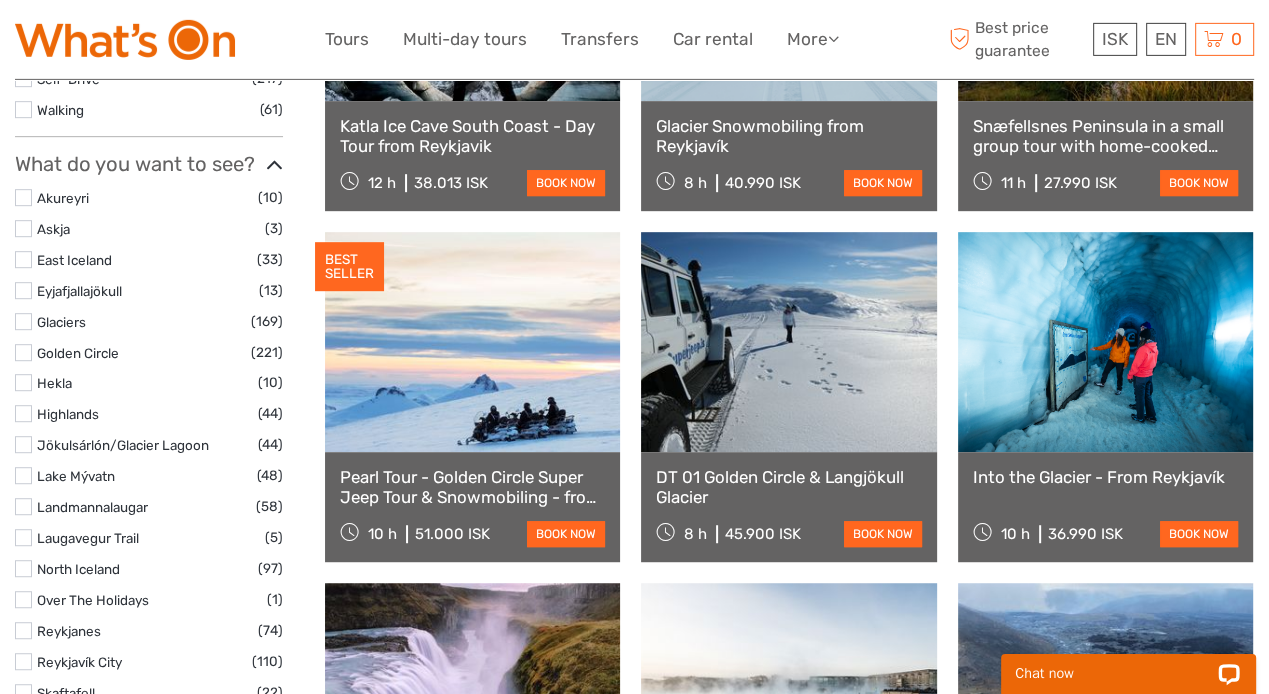 scroll, scrollTop: 950, scrollLeft: 0, axis: vertical 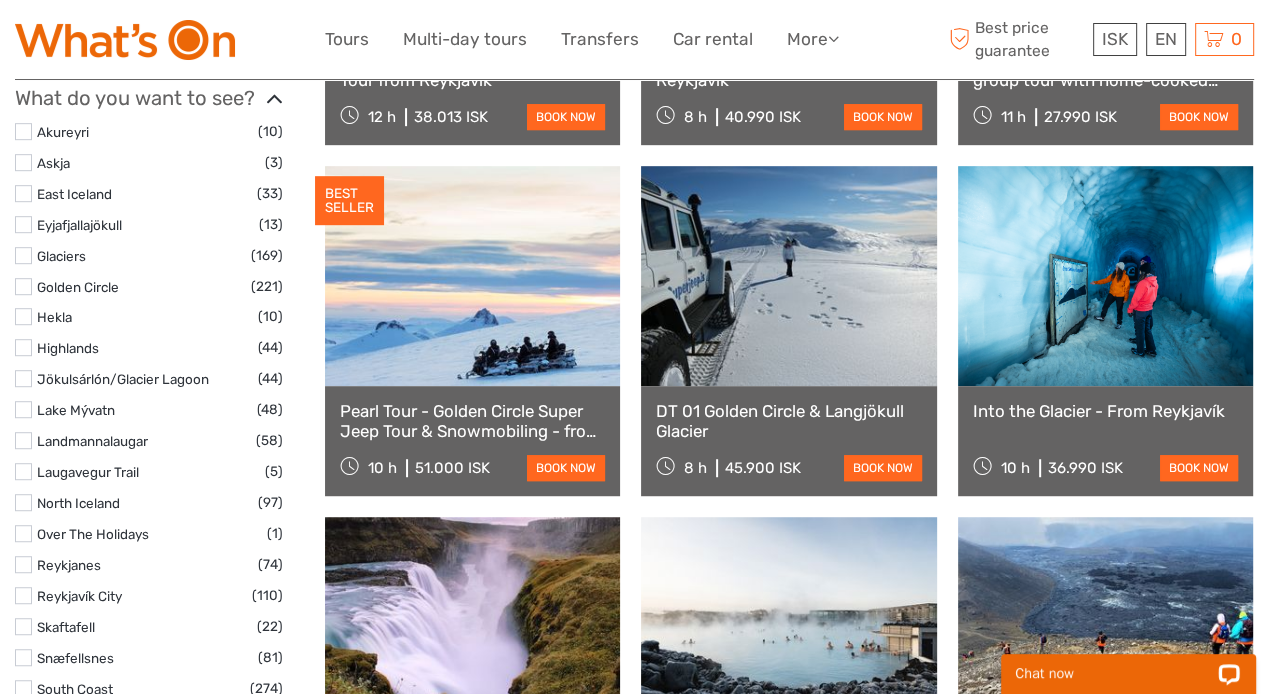 click at bounding box center [23, 347] 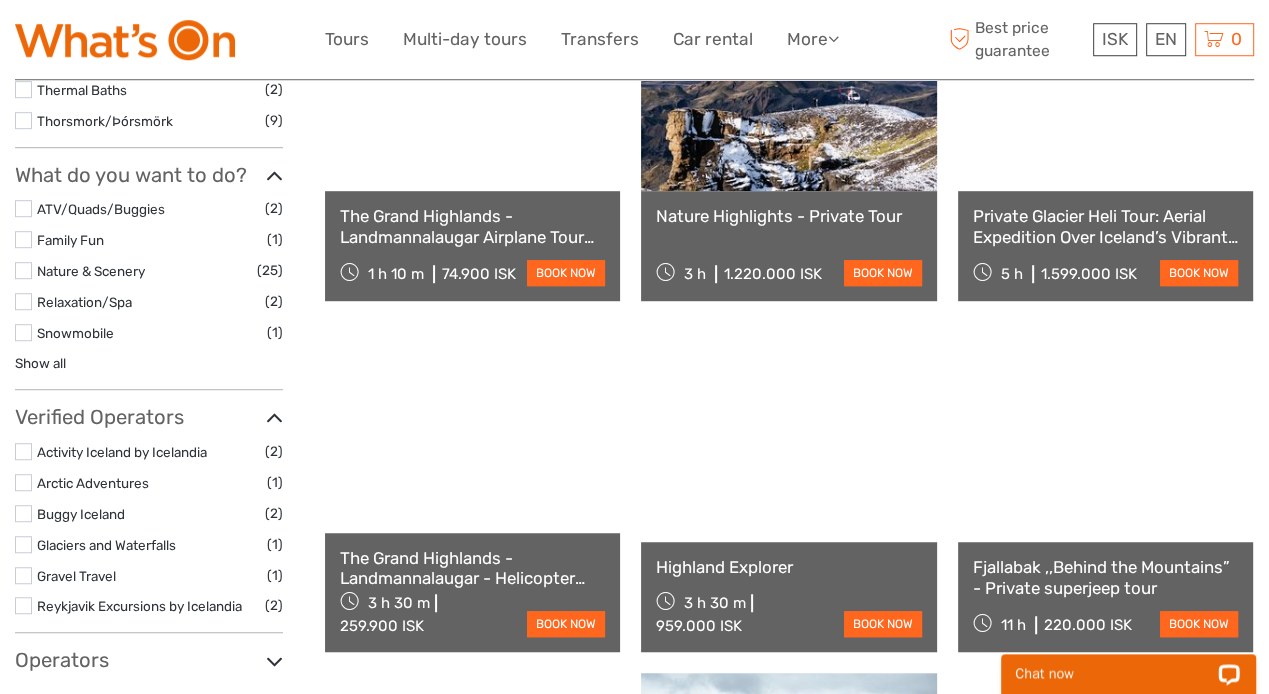 scroll, scrollTop: 1064, scrollLeft: 0, axis: vertical 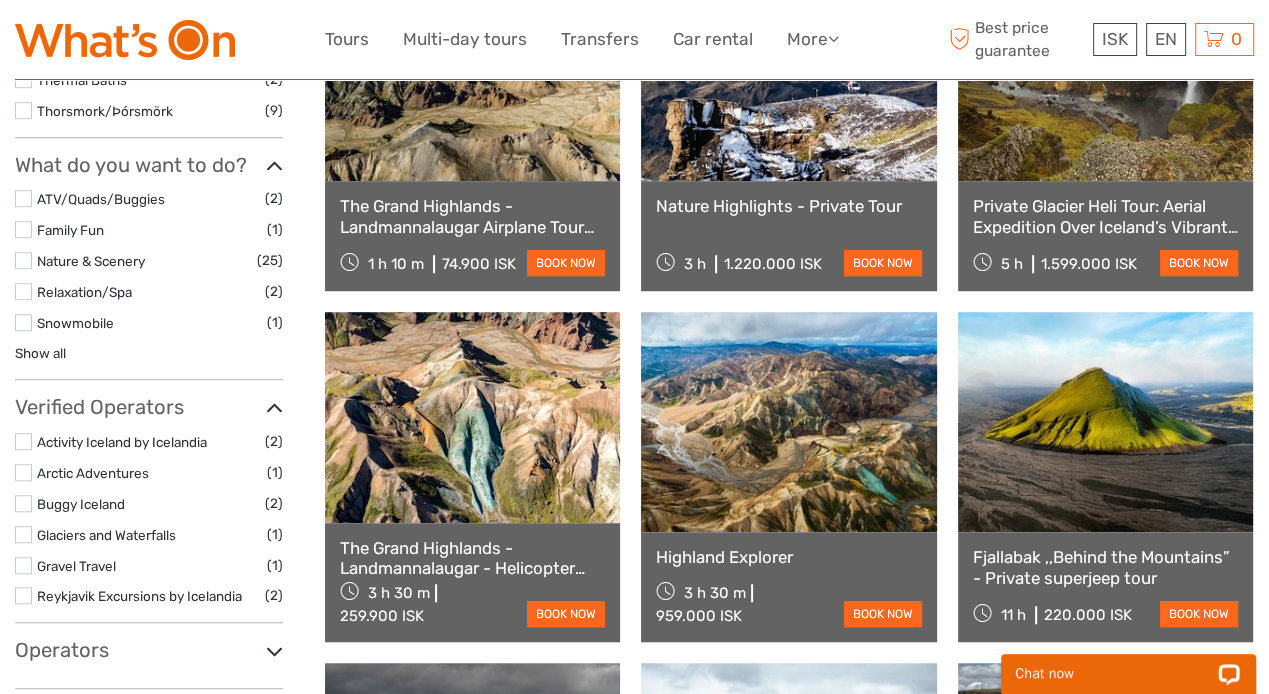 click at bounding box center (788, 422) 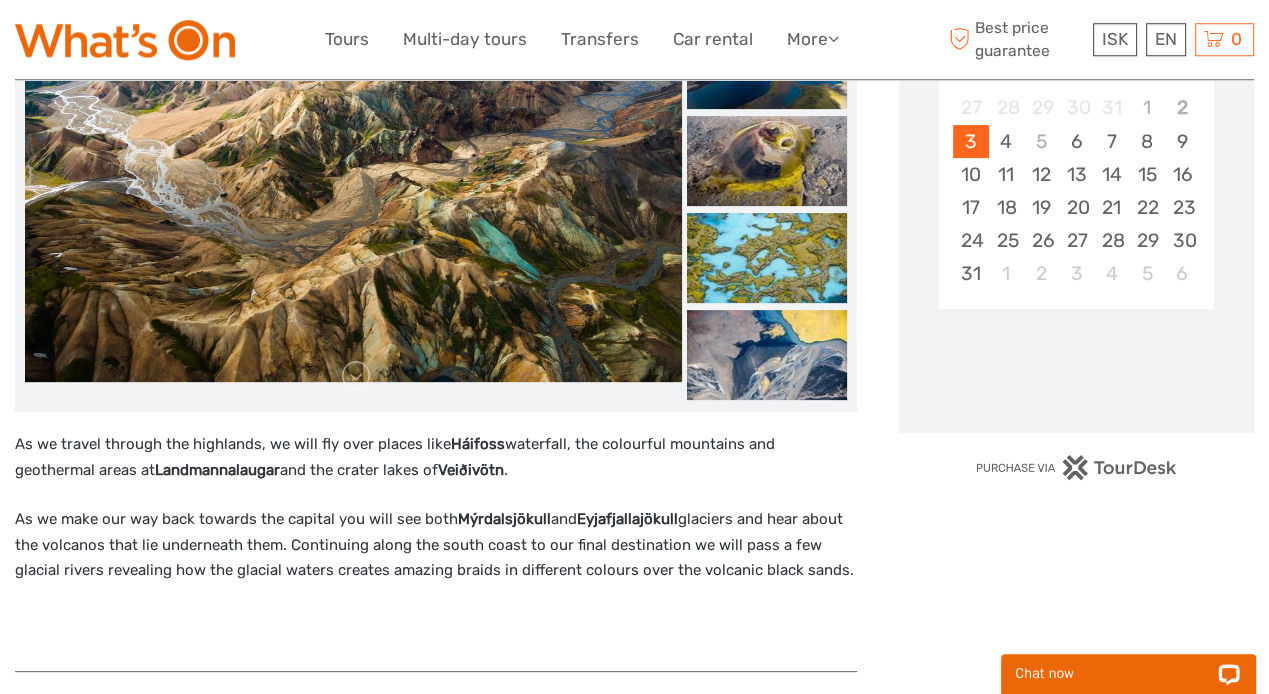 scroll, scrollTop: 422, scrollLeft: 0, axis: vertical 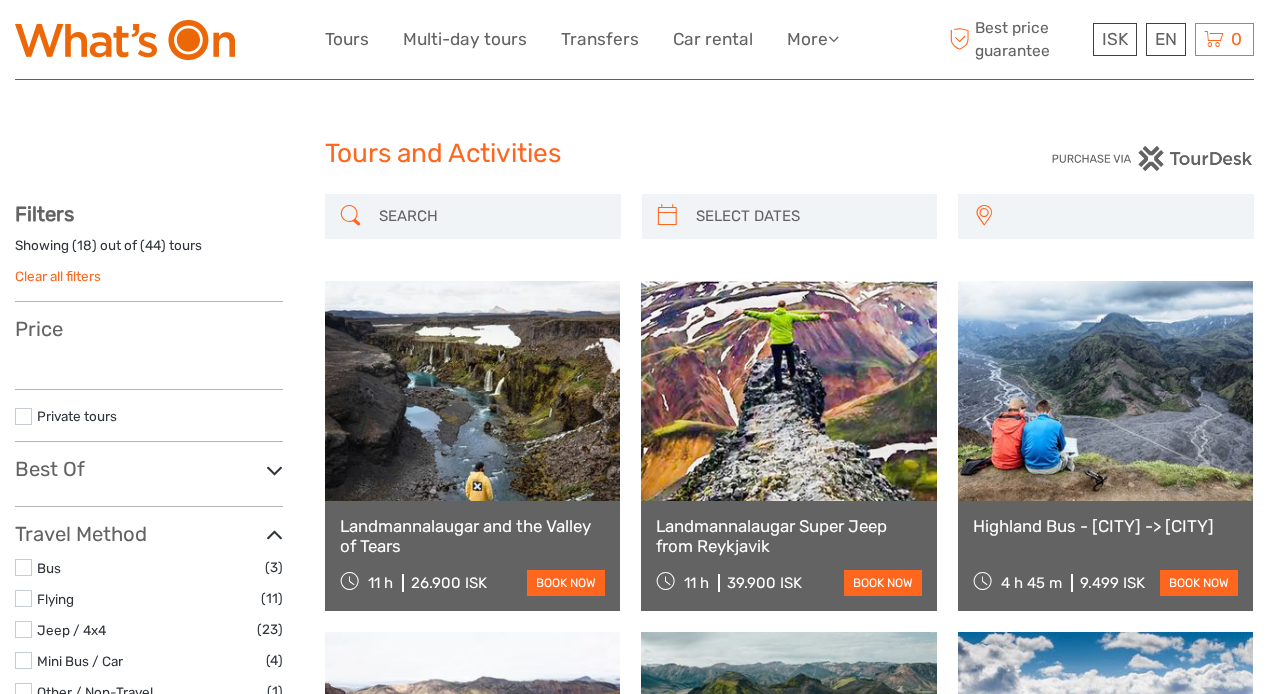 select 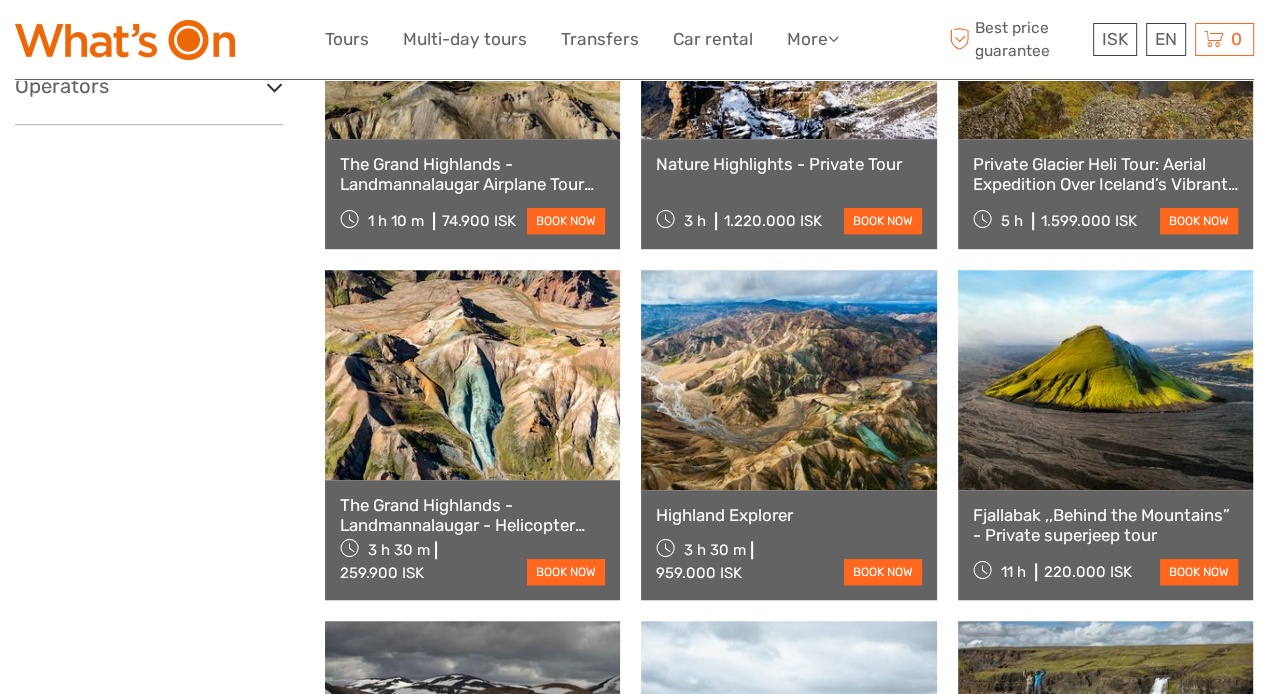scroll, scrollTop: 1064, scrollLeft: 0, axis: vertical 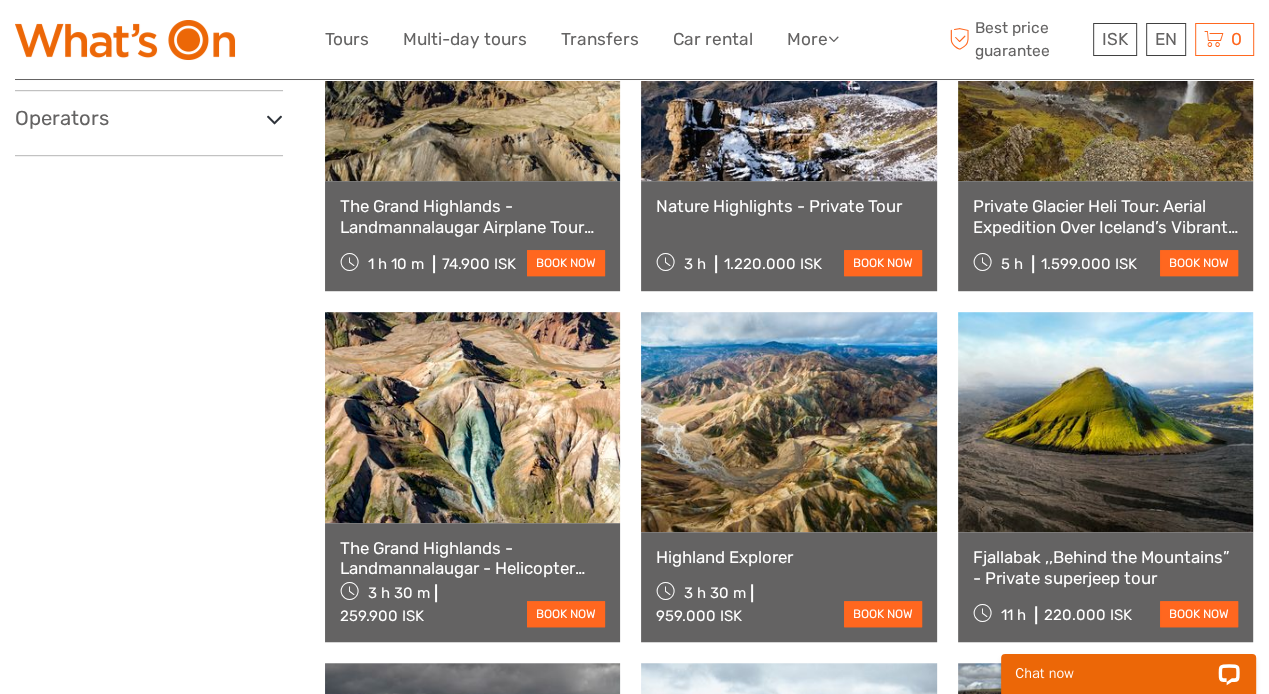 click at bounding box center (472, 417) 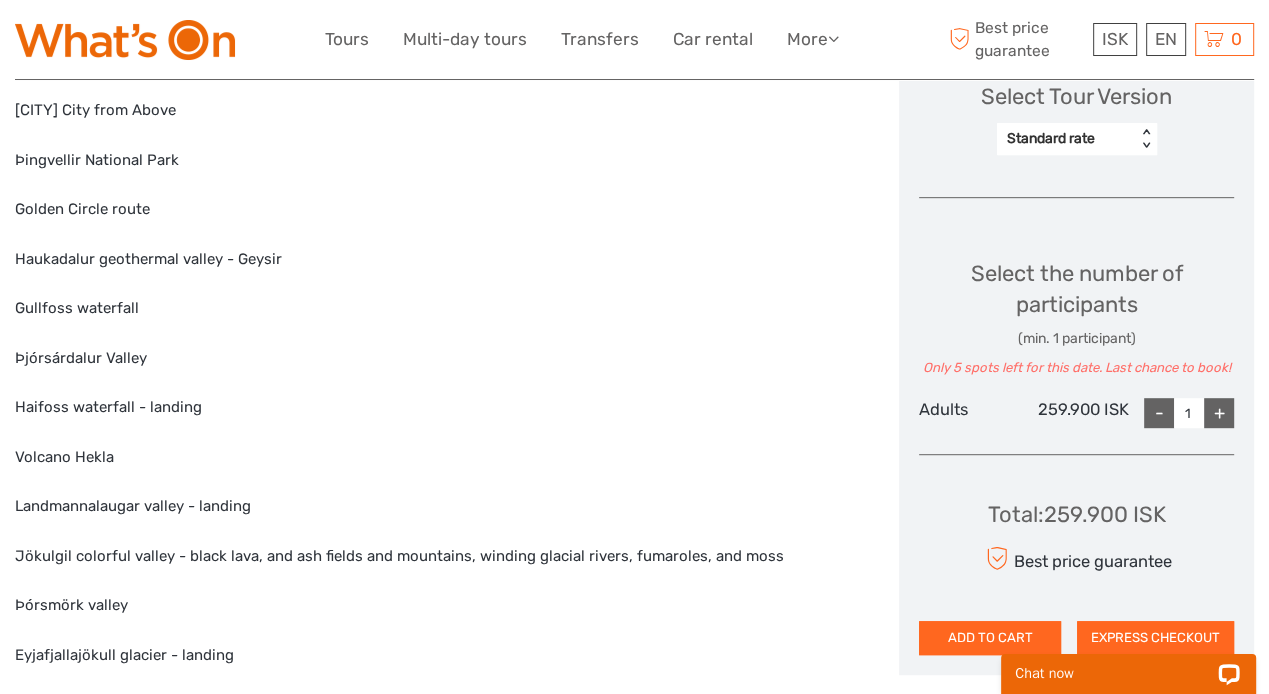 scroll, scrollTop: 422, scrollLeft: 0, axis: vertical 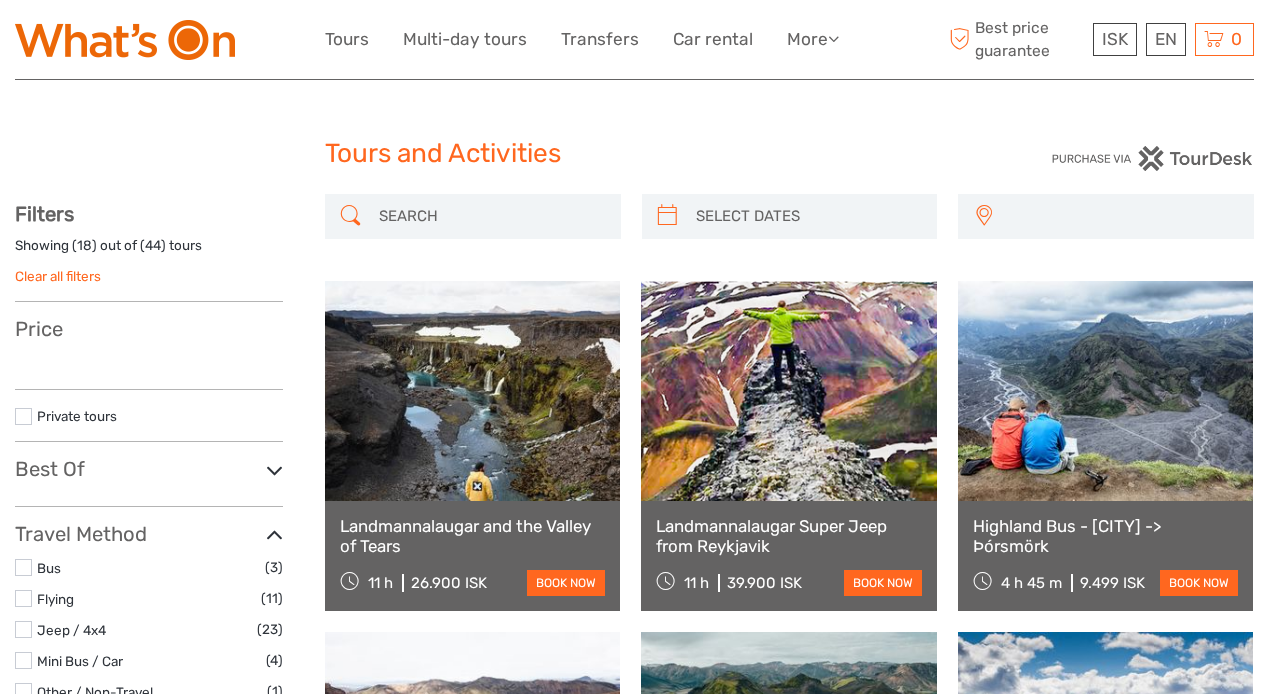 select 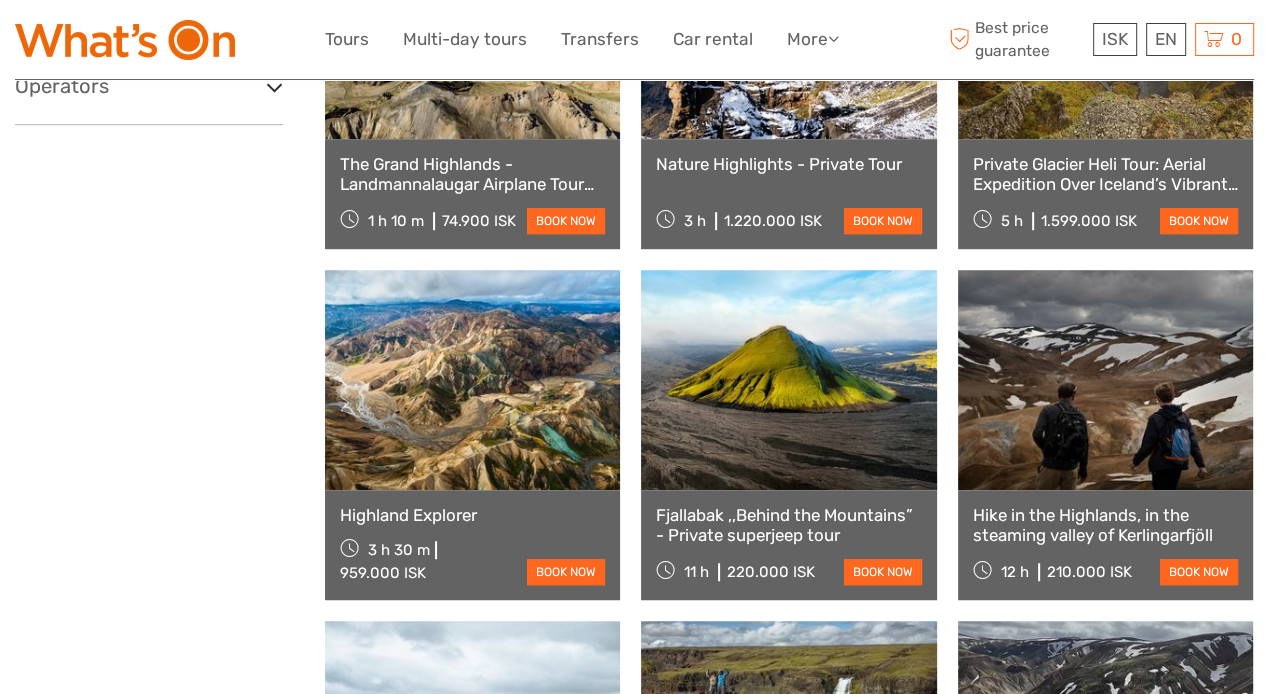 scroll, scrollTop: 1064, scrollLeft: 0, axis: vertical 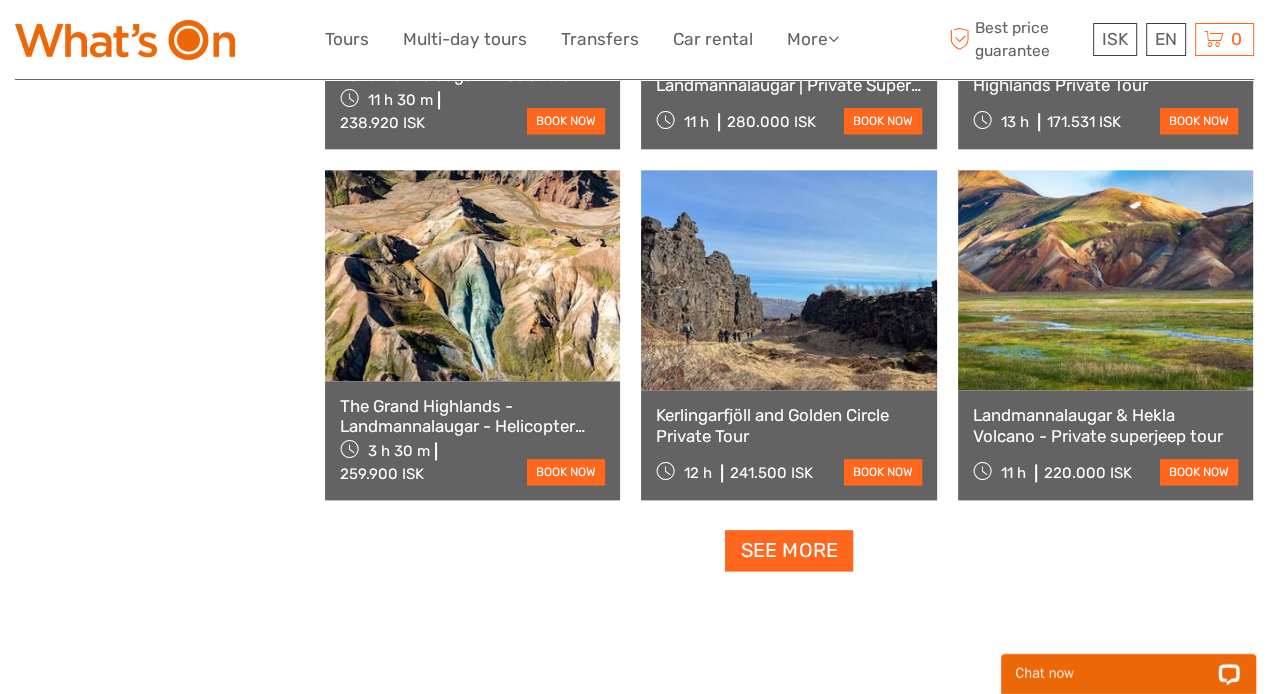 click on "See more" at bounding box center (789, 550) 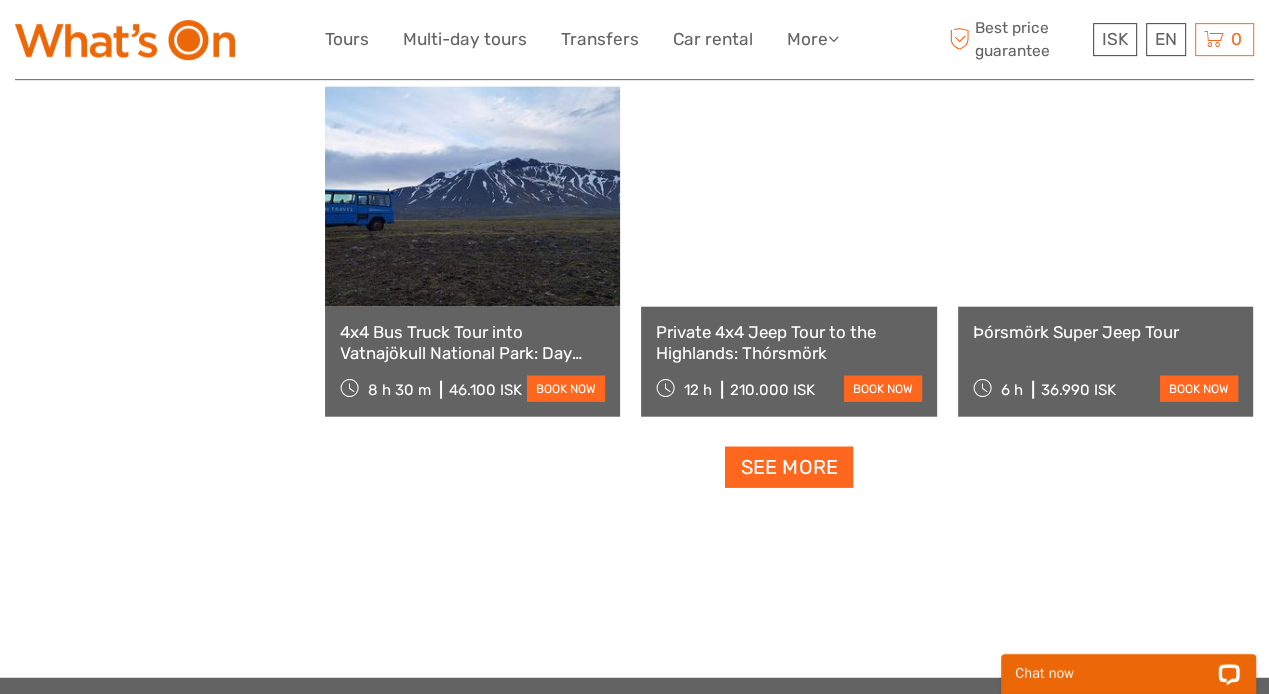 scroll, scrollTop: 4126, scrollLeft: 0, axis: vertical 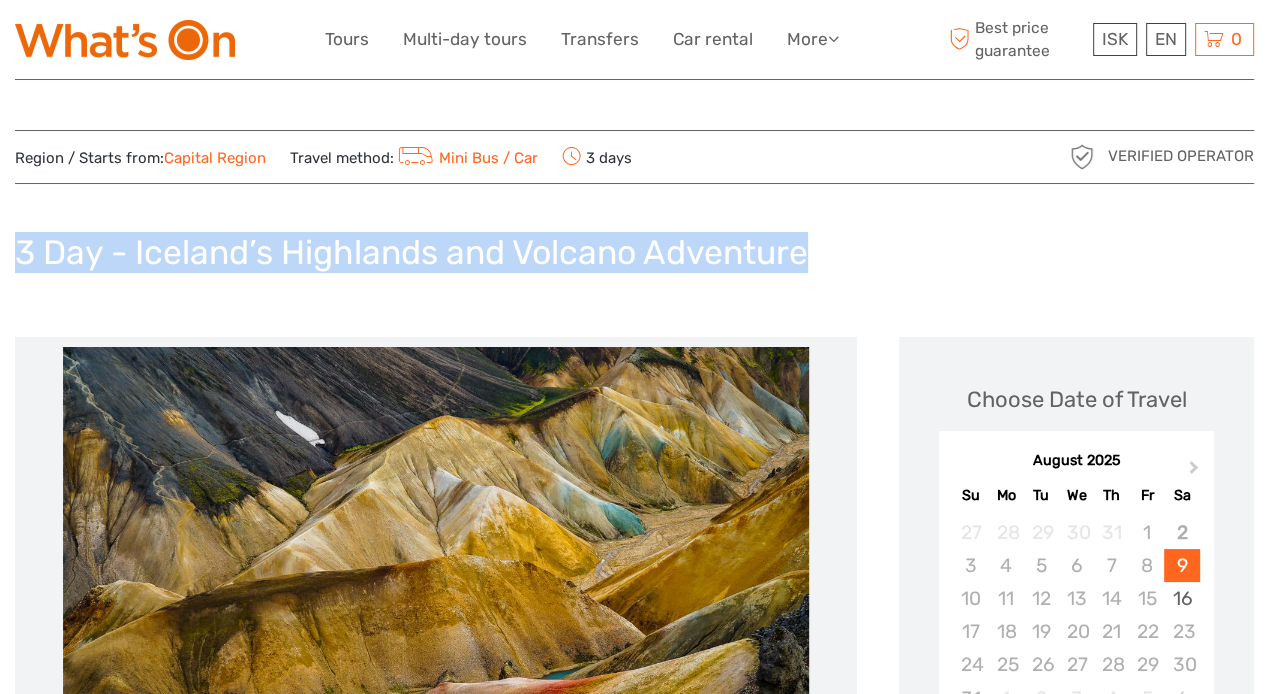 drag, startPoint x: 809, startPoint y: 250, endPoint x: 16, endPoint y: 248, distance: 793.0025 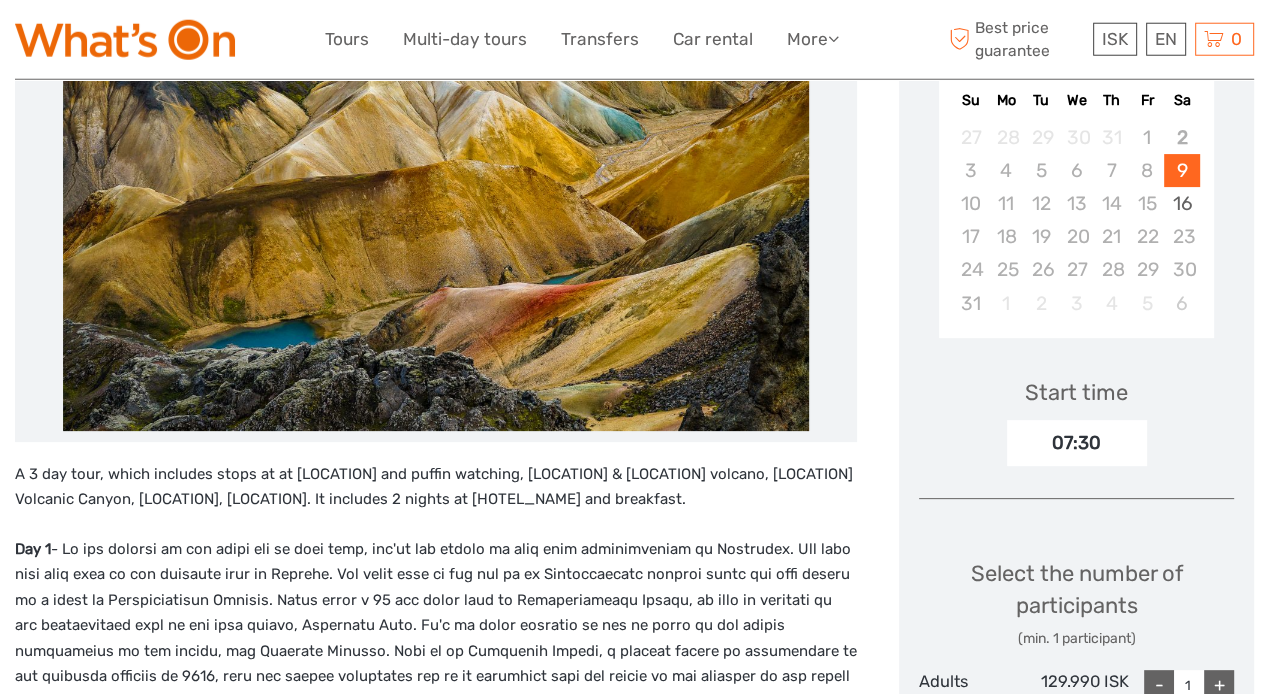 scroll, scrollTop: 422, scrollLeft: 0, axis: vertical 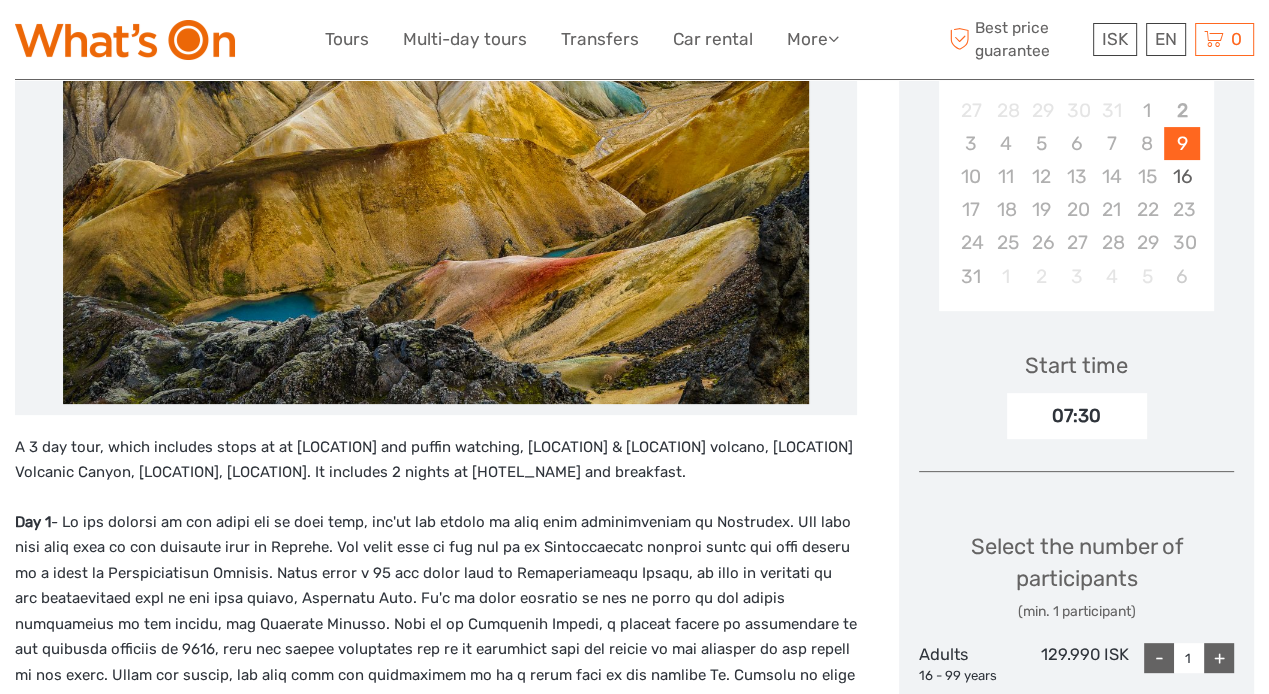 click on "A 3 day tour, which includes stops at at [LOCATION] and puffin watching, [LOCATION] & [LOCATION] volcano, [LOCATION] Volcanic Canyon, [LOCATION], [LOCATION]. It includes 2 nights at [HOTEL_NAME] and breakfast." at bounding box center (436, 460) 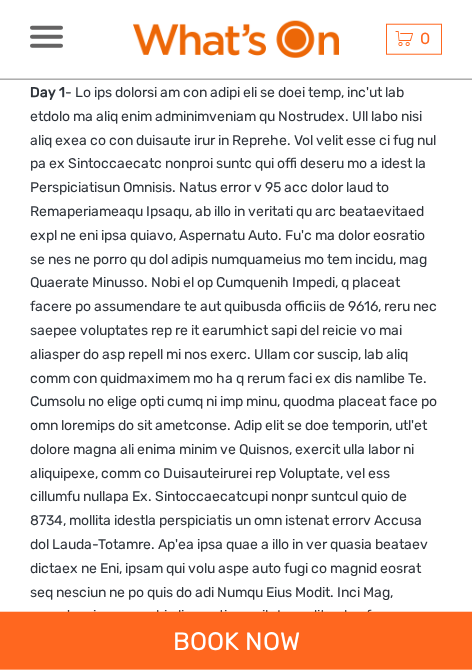 scroll, scrollTop: 739, scrollLeft: 0, axis: vertical 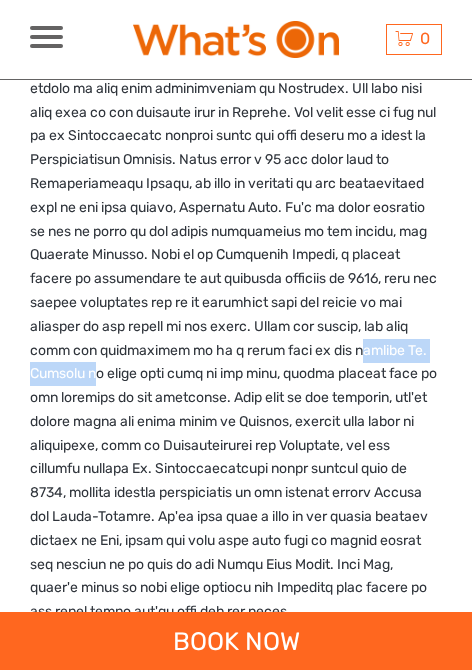 drag, startPoint x: 175, startPoint y: 374, endPoint x: 55, endPoint y: 374, distance: 120 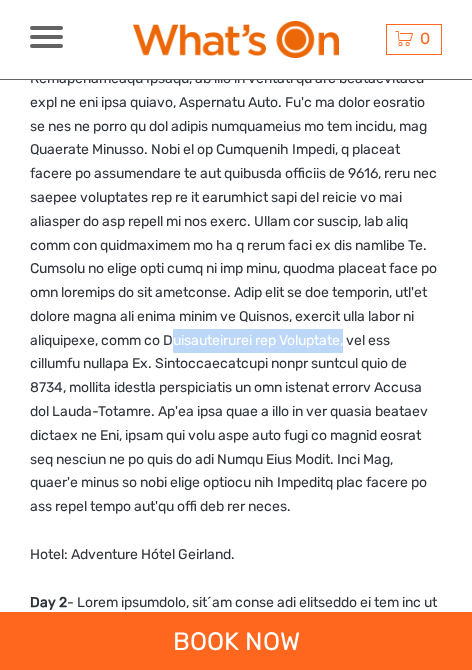 drag, startPoint x: 97, startPoint y: 362, endPoint x: 302, endPoint y: 337, distance: 206.51877 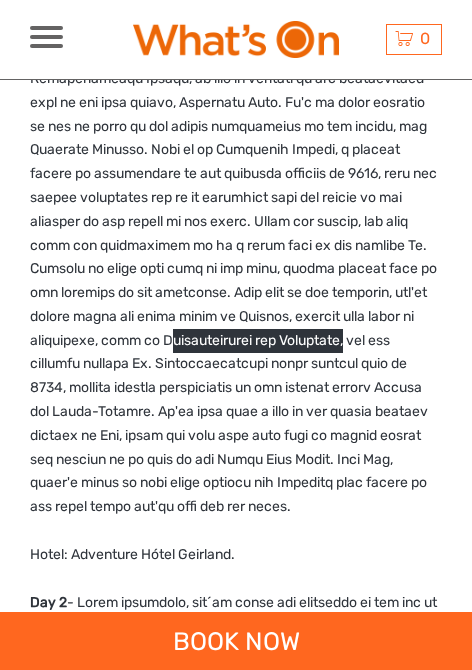 scroll, scrollTop: 950, scrollLeft: 0, axis: vertical 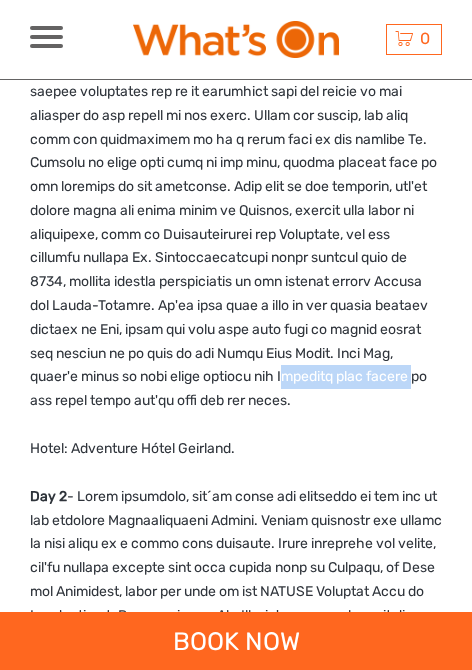 drag, startPoint x: 155, startPoint y: 403, endPoint x: 34, endPoint y: 397, distance: 121.14867 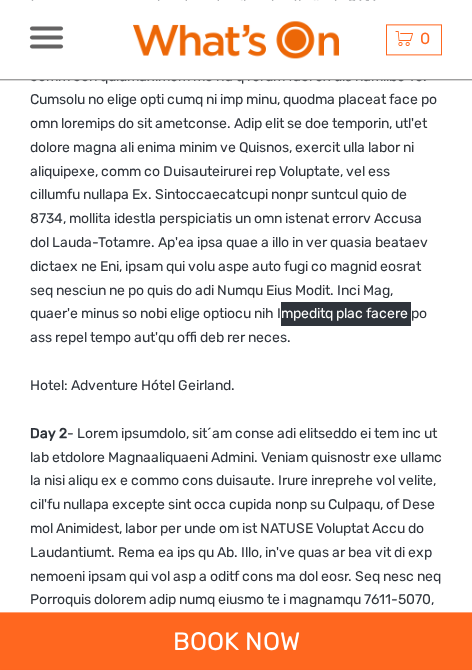 scroll, scrollTop: 1161, scrollLeft: 0, axis: vertical 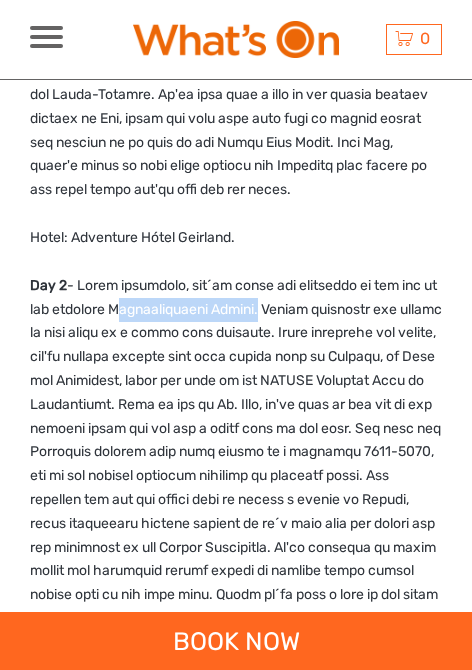drag, startPoint x: 254, startPoint y: 310, endPoint x: 117, endPoint y: 302, distance: 137.23338 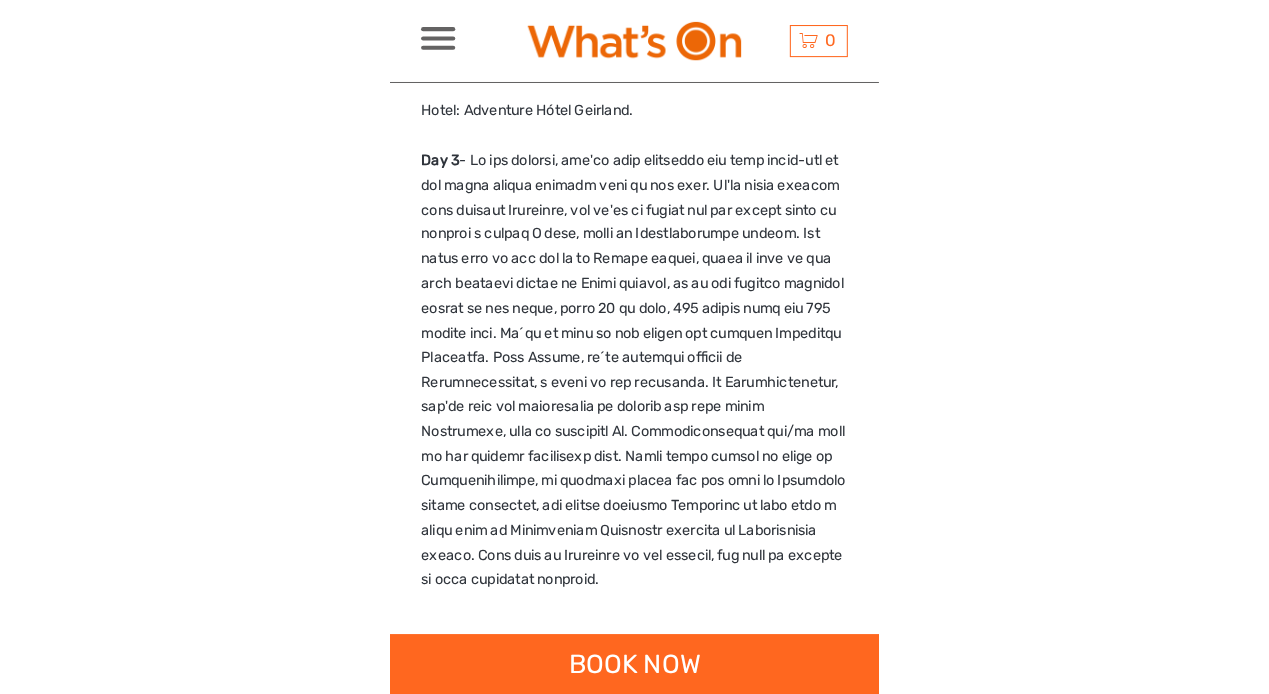 scroll, scrollTop: 1795, scrollLeft: 0, axis: vertical 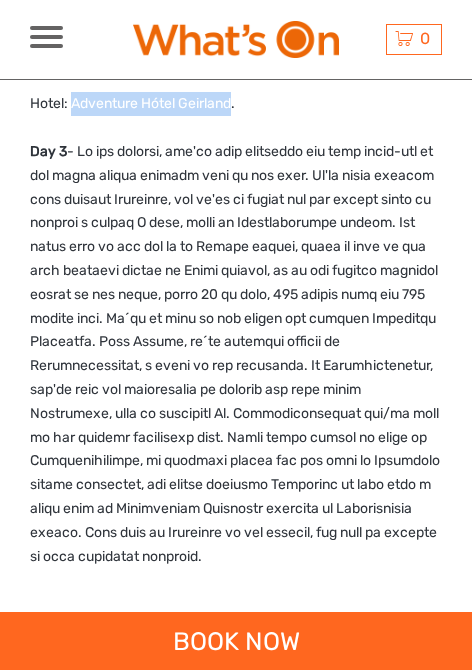 drag, startPoint x: 235, startPoint y: 126, endPoint x: 72, endPoint y: 128, distance: 163.01227 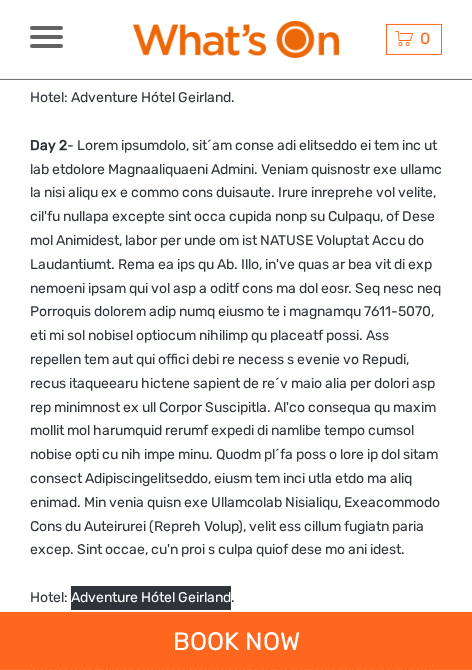 scroll, scrollTop: 1267, scrollLeft: 0, axis: vertical 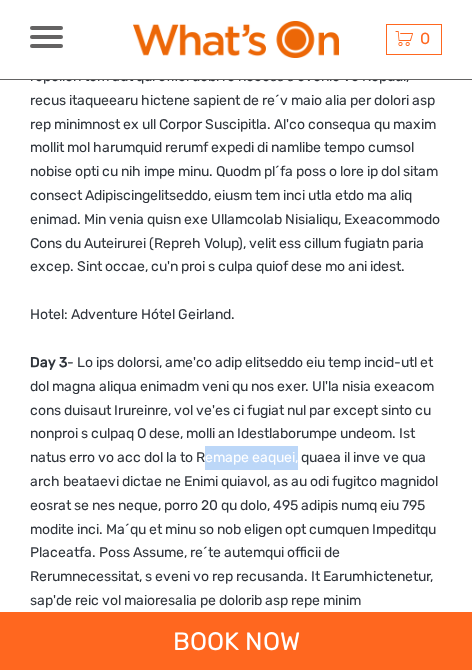 drag, startPoint x: 350, startPoint y: 480, endPoint x: 265, endPoint y: 480, distance: 85 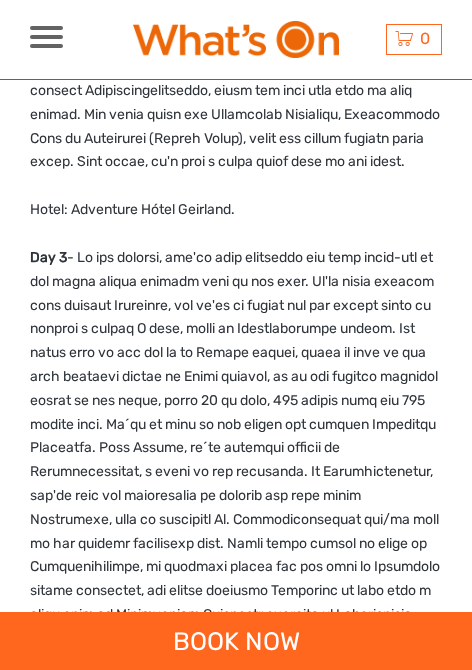 click on "Day 3" at bounding box center [236, 460] 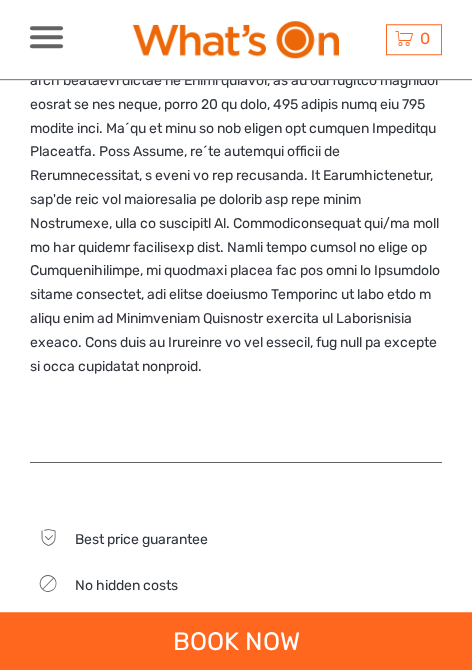 scroll, scrollTop: 2006, scrollLeft: 0, axis: vertical 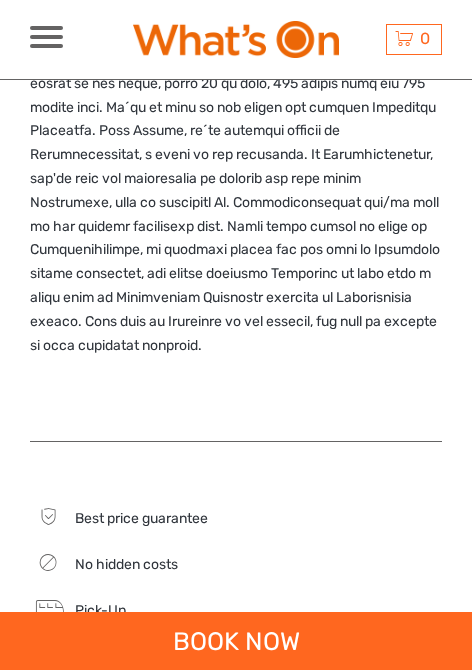 click on "Day 3" at bounding box center [236, 143] 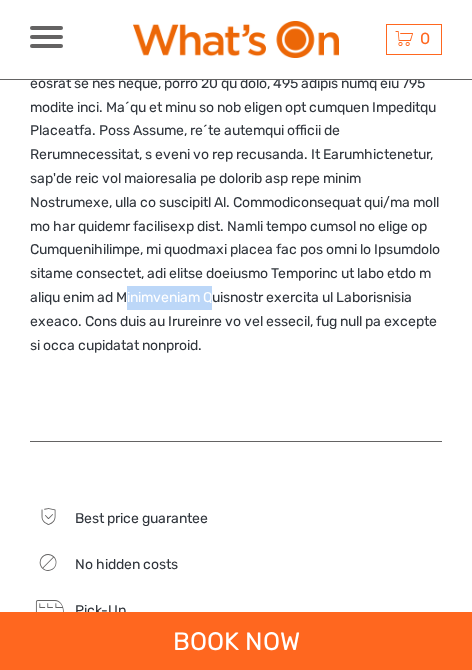 click on "Day 3" at bounding box center (236, 143) 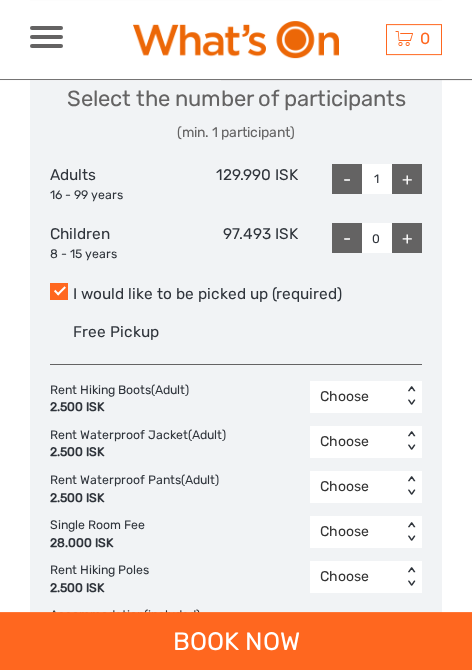 scroll, scrollTop: 4012, scrollLeft: 0, axis: vertical 